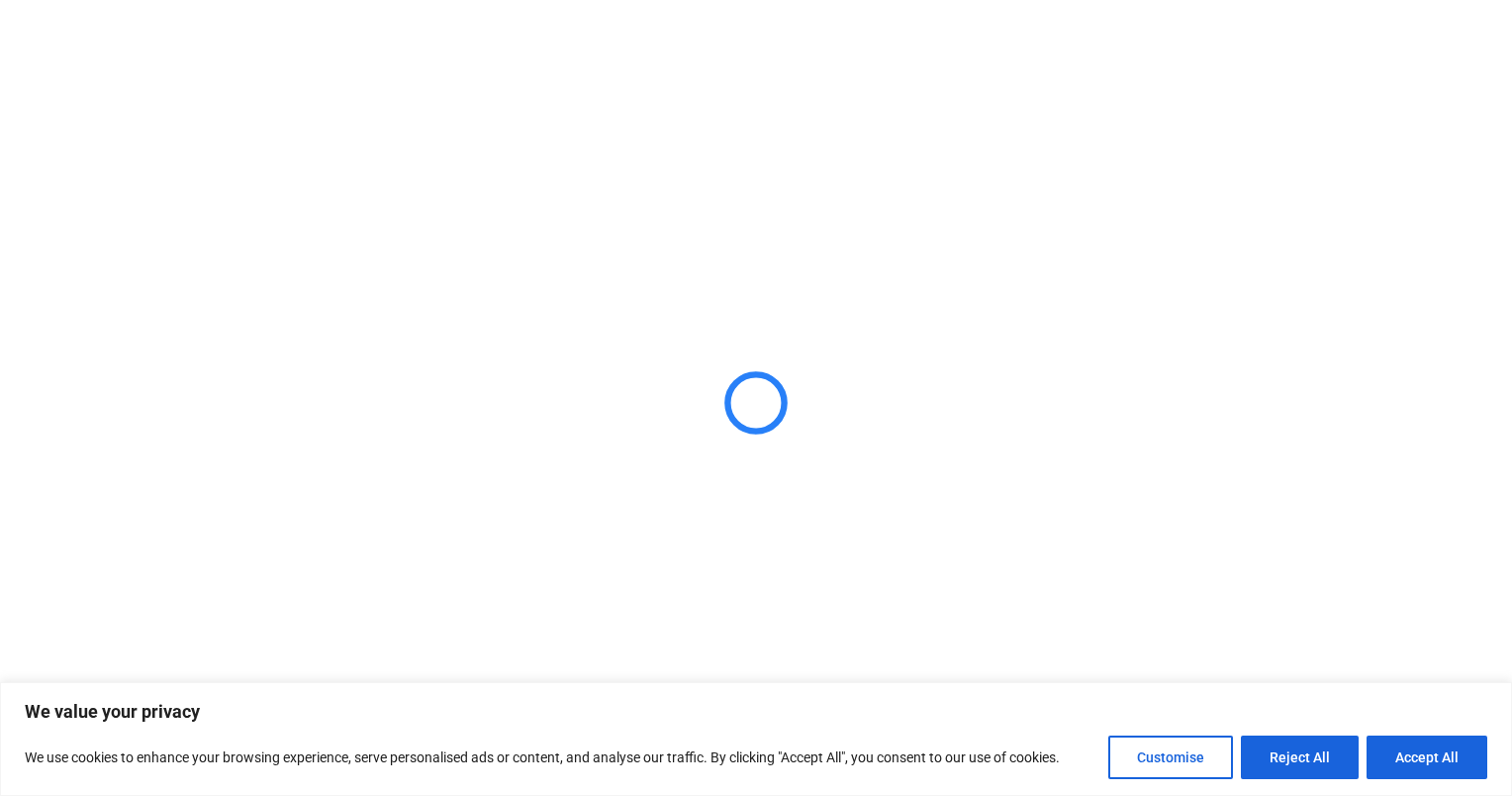 scroll, scrollTop: 0, scrollLeft: 0, axis: both 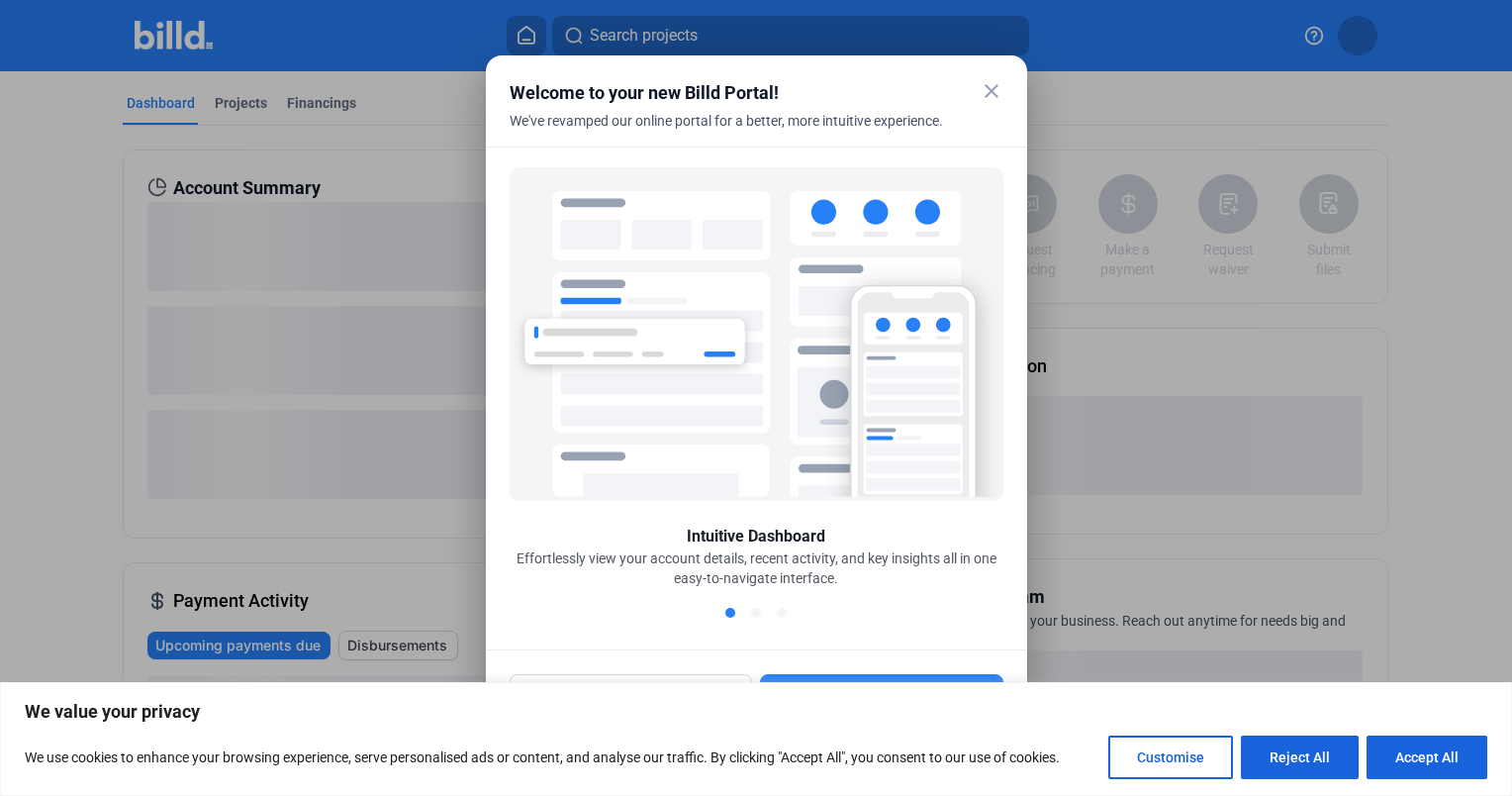 click on "Accept All" at bounding box center (1427, 757) 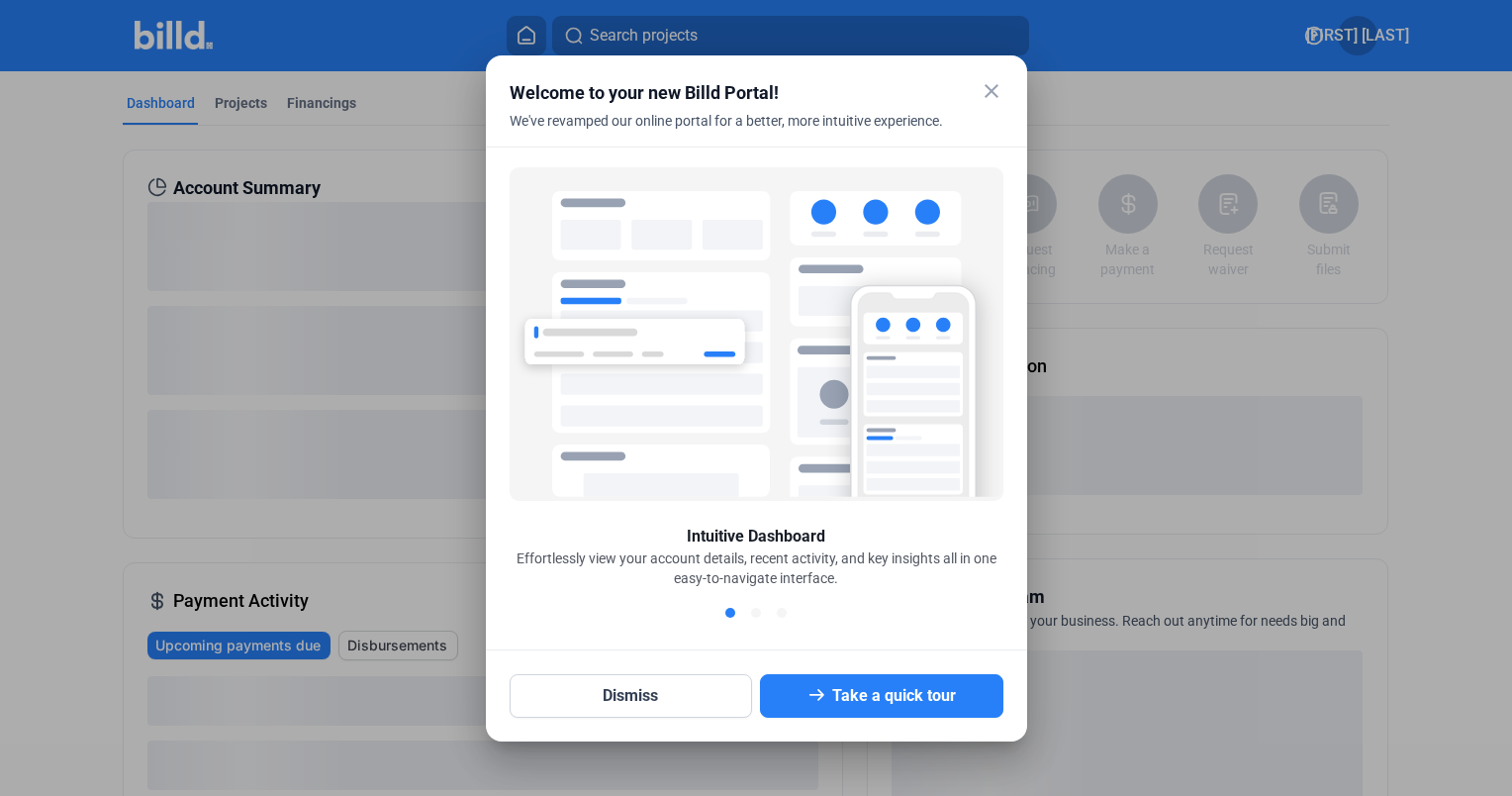 checkbox on "true" 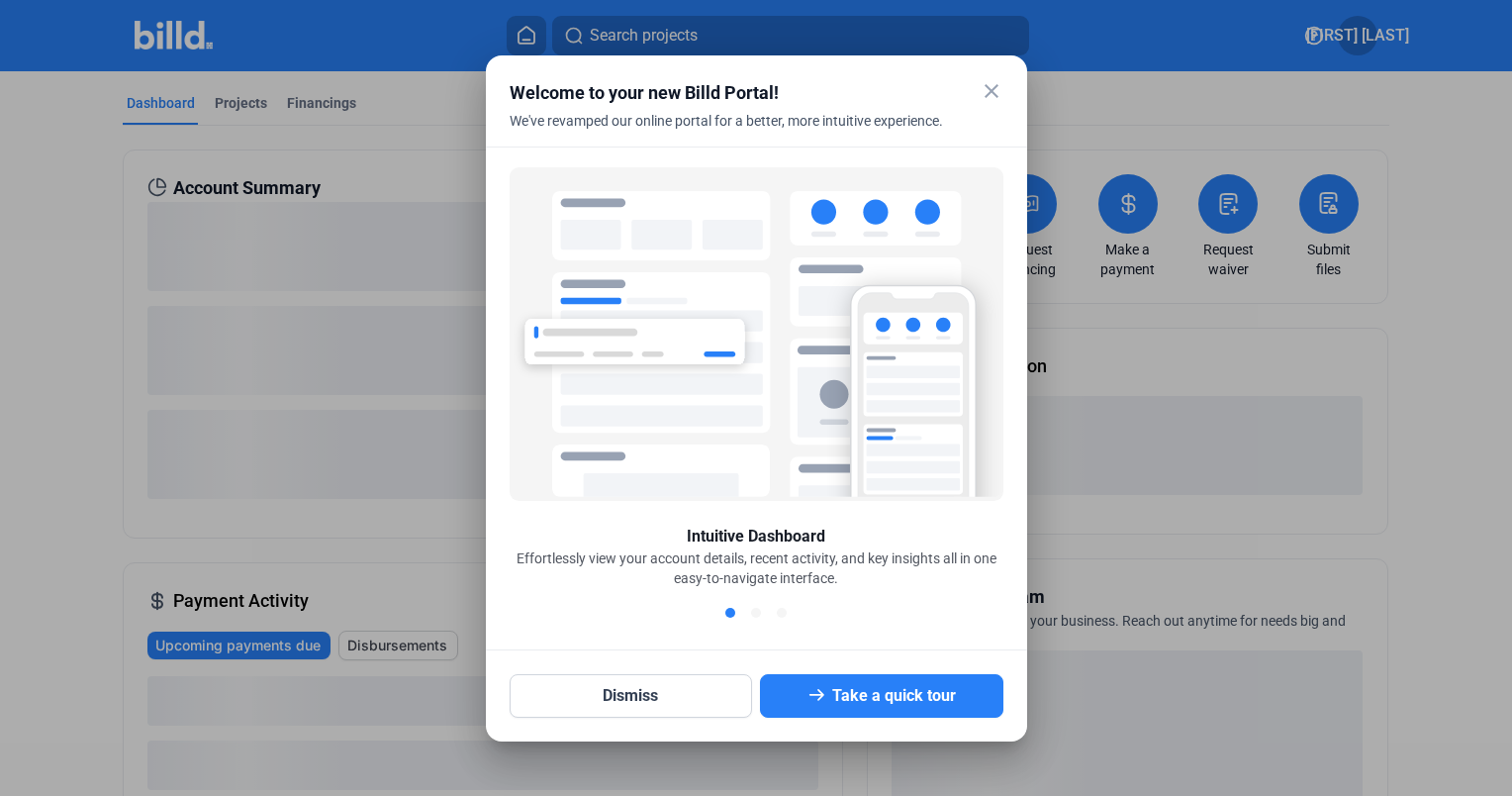 click on "close" at bounding box center (992, 91) 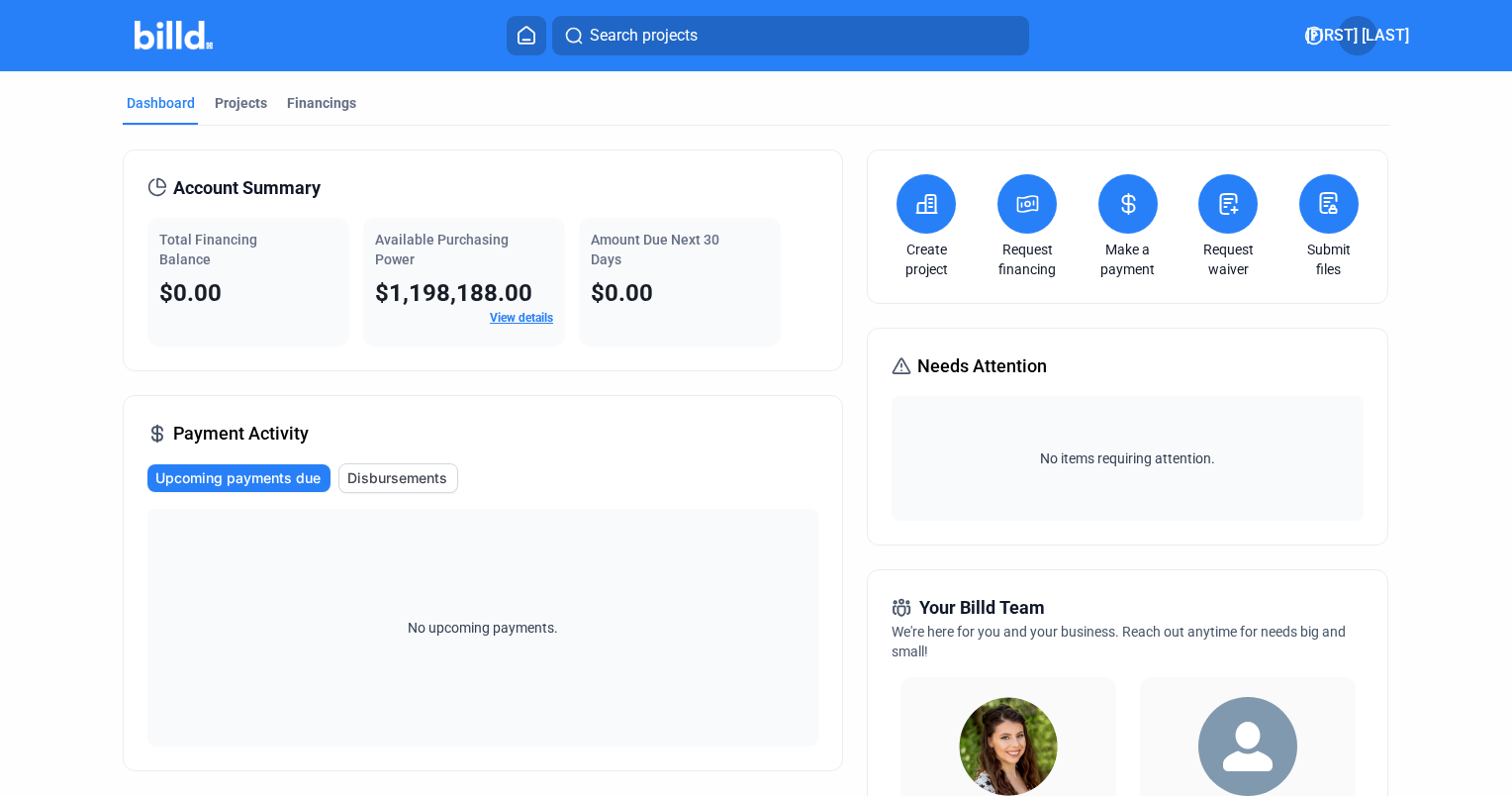 scroll, scrollTop: 0, scrollLeft: 0, axis: both 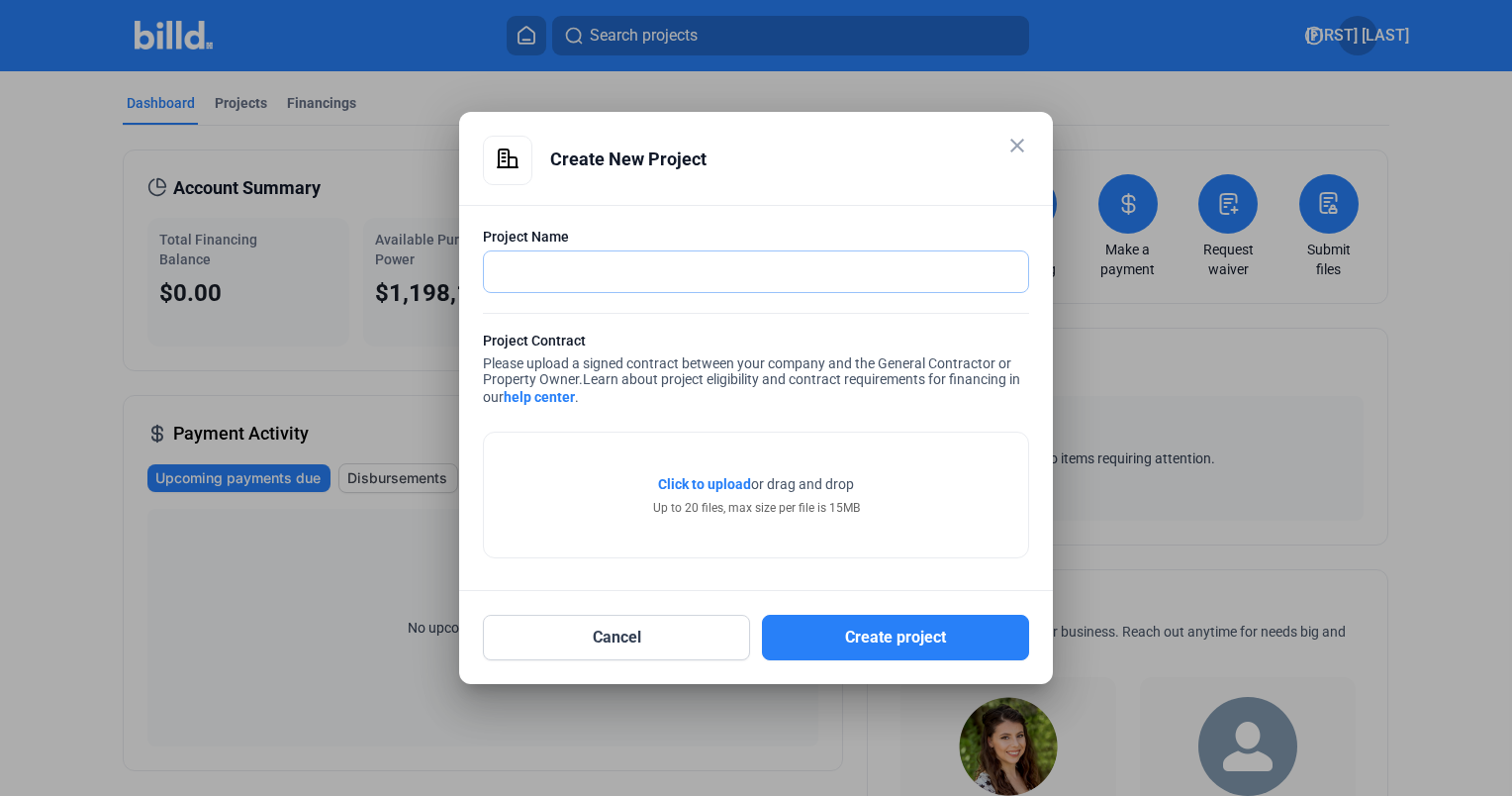click at bounding box center [745, 271] 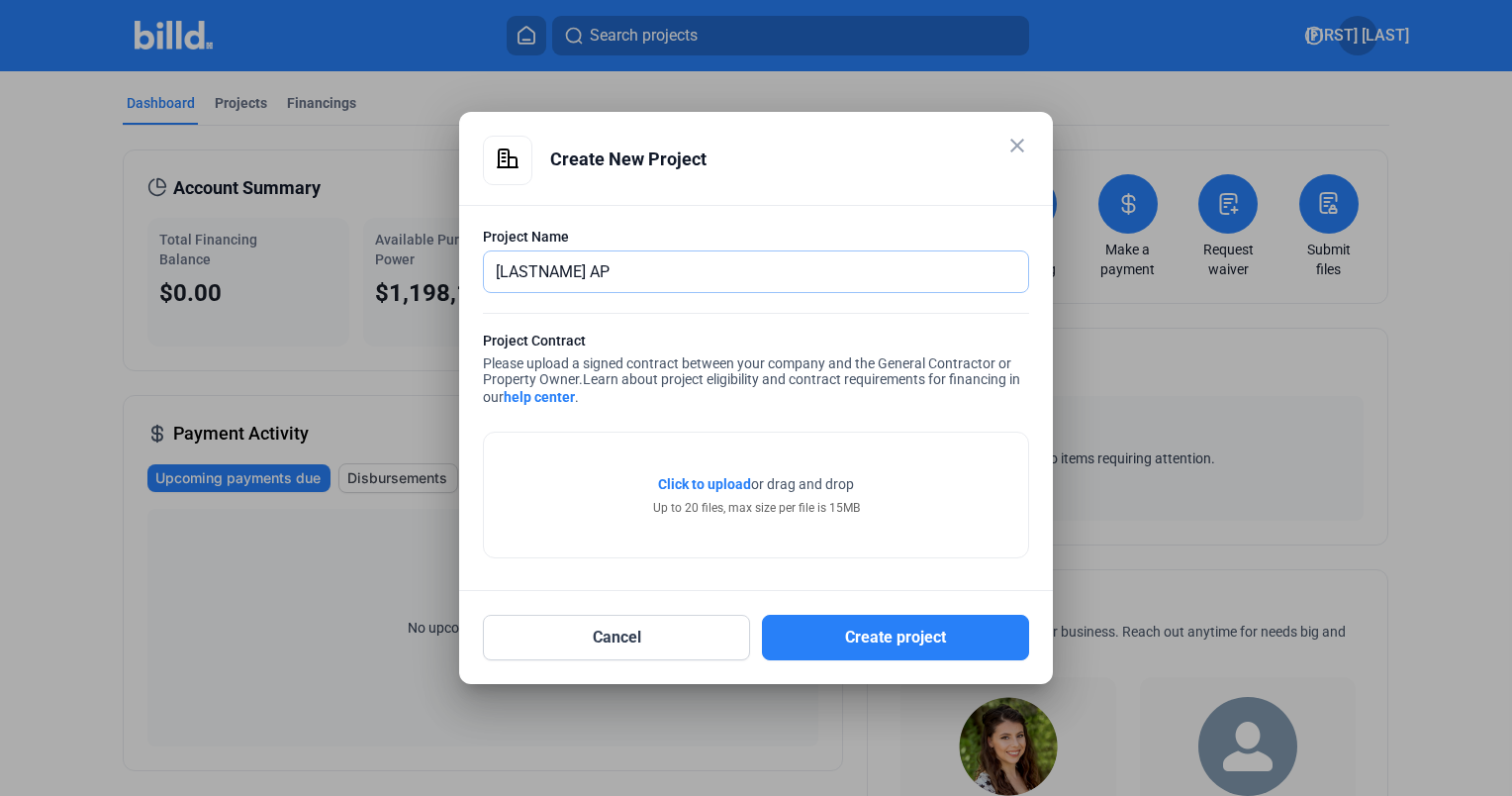 type on "[LASTNAME] APARTMENTS" 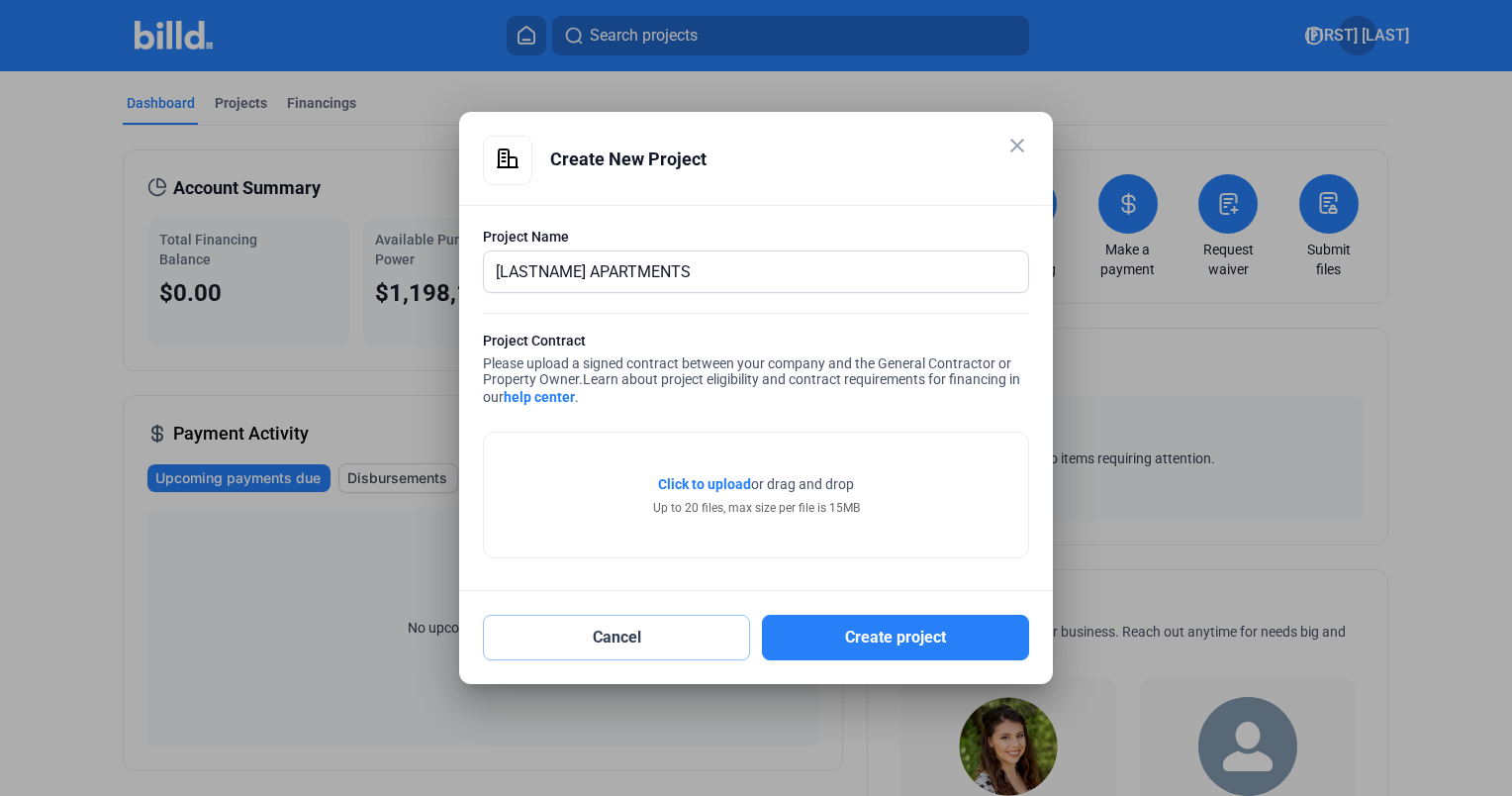type 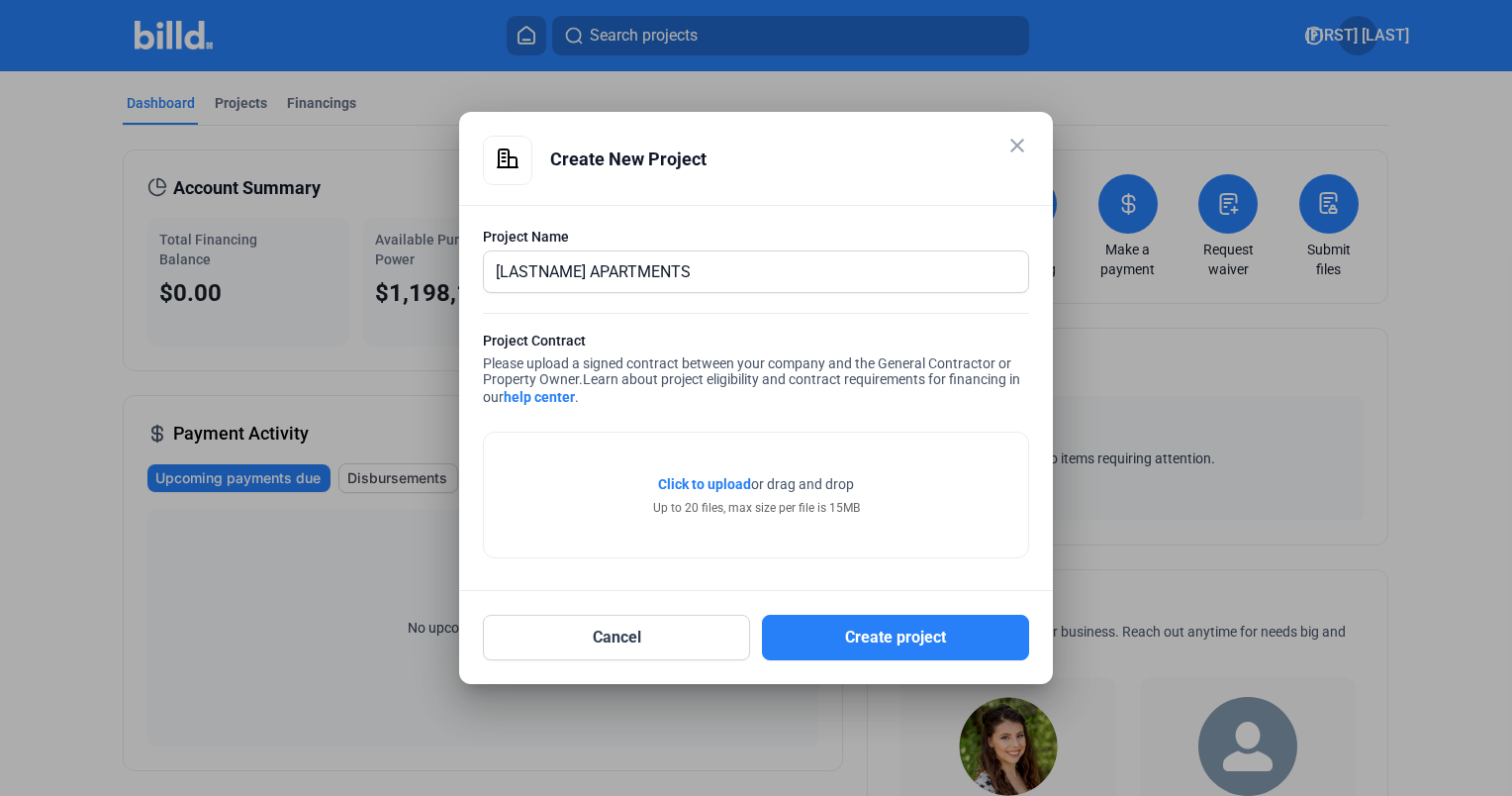 click on "Click to upload" 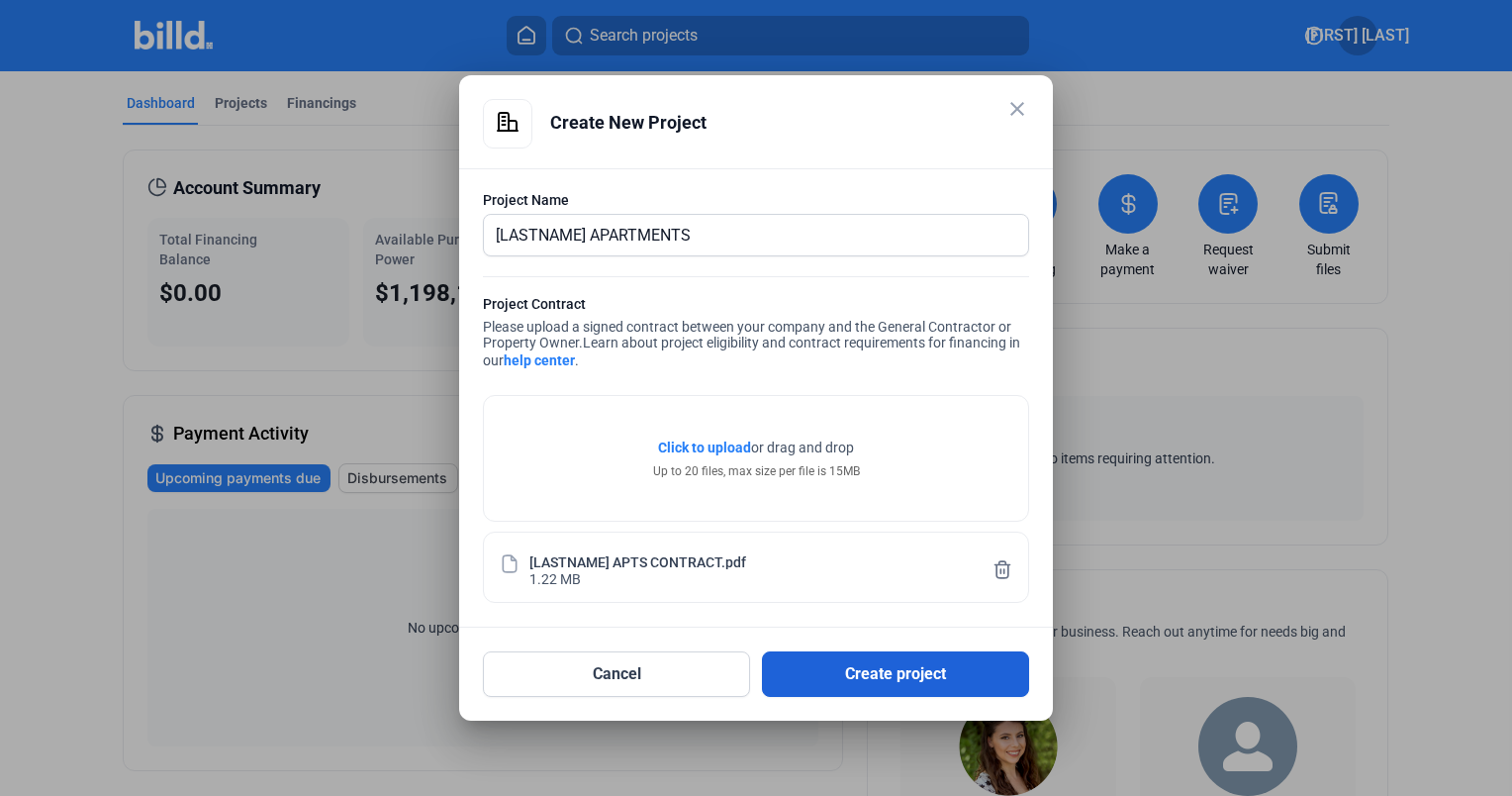 click on "Create project" at bounding box center (896, 674) 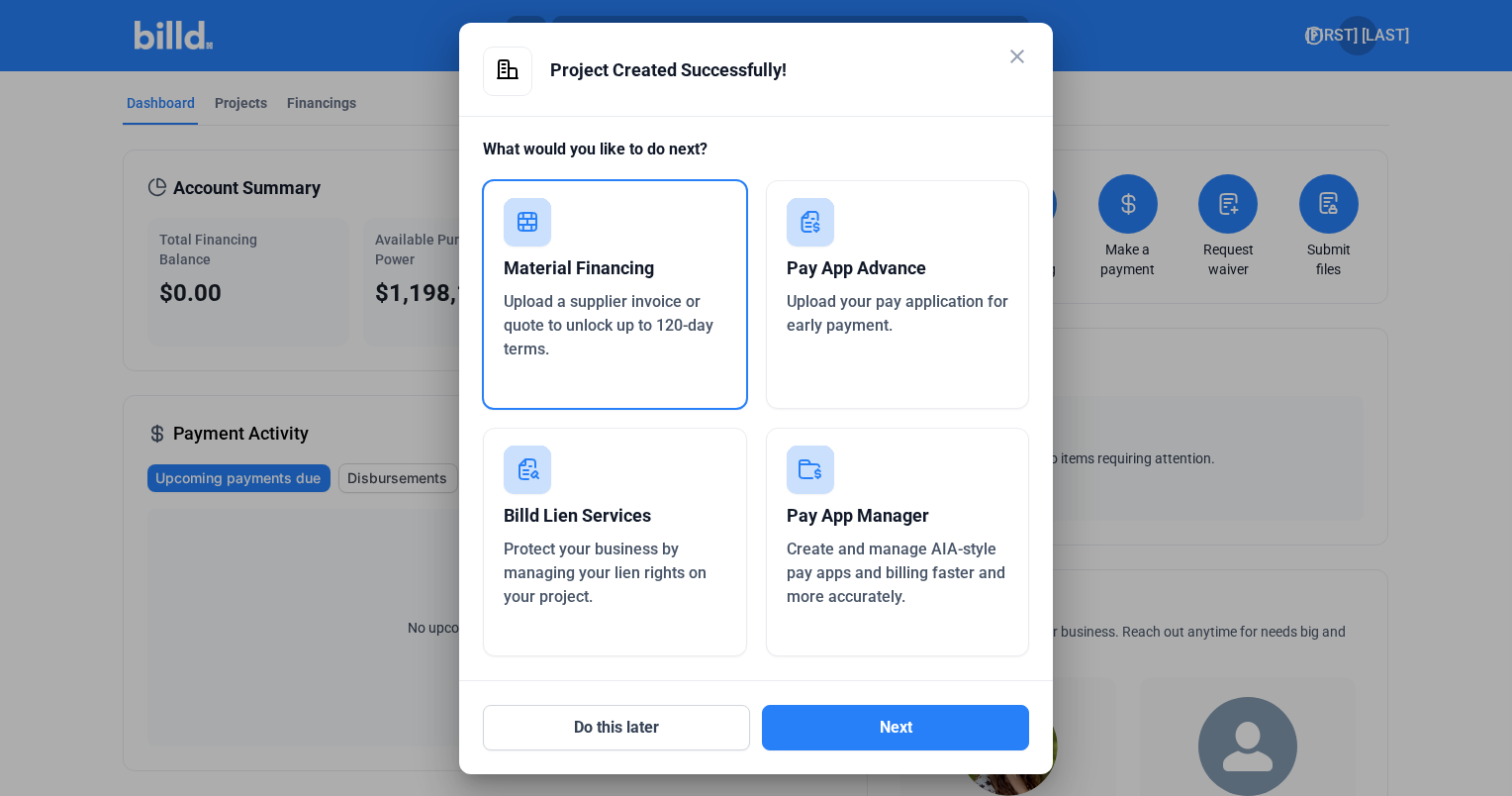 click on "Upload a supplier invoice or quote to unlock up to 120-day terms." at bounding box center (609, 325) 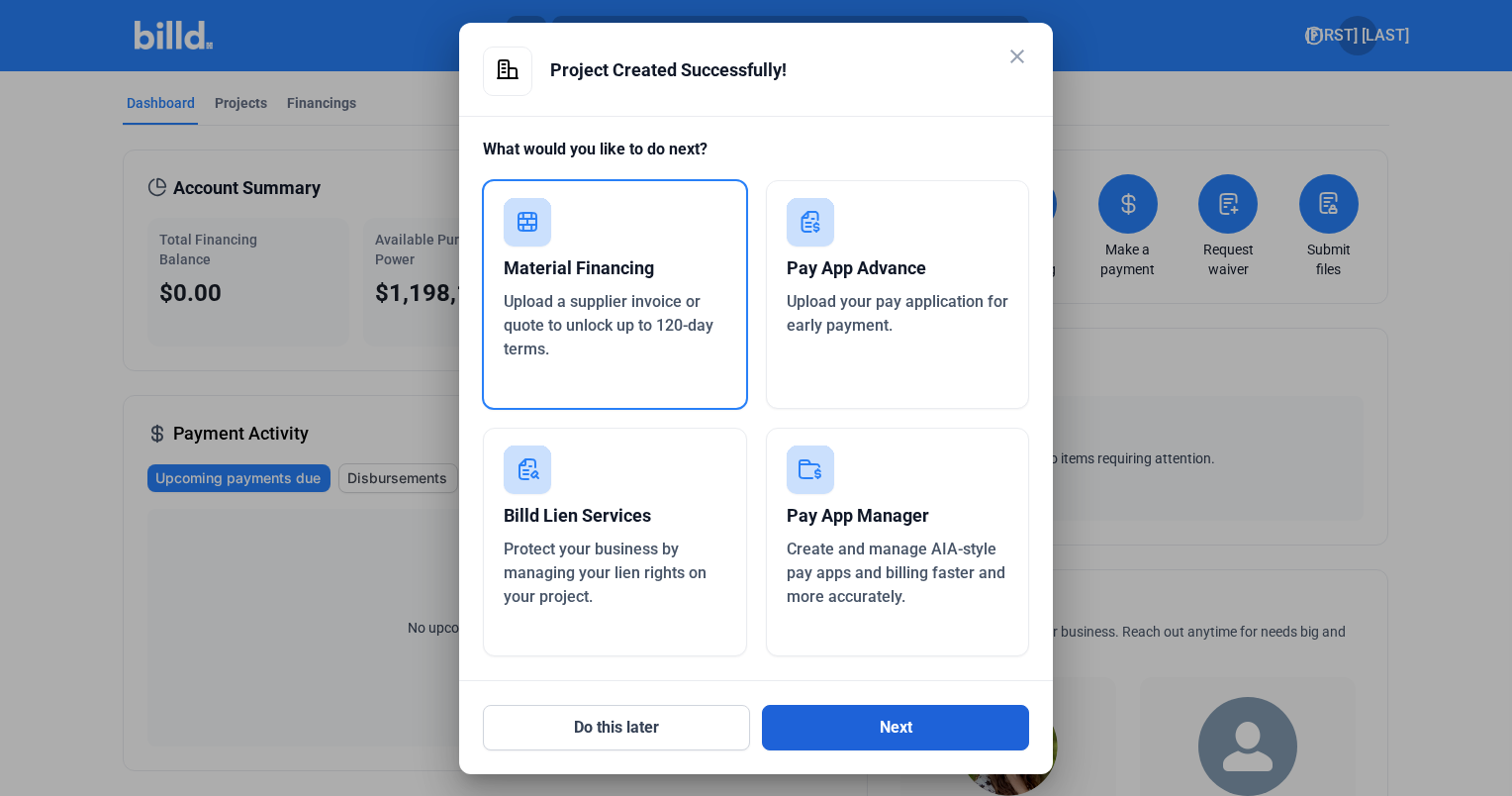 click on "Next" at bounding box center [896, 728] 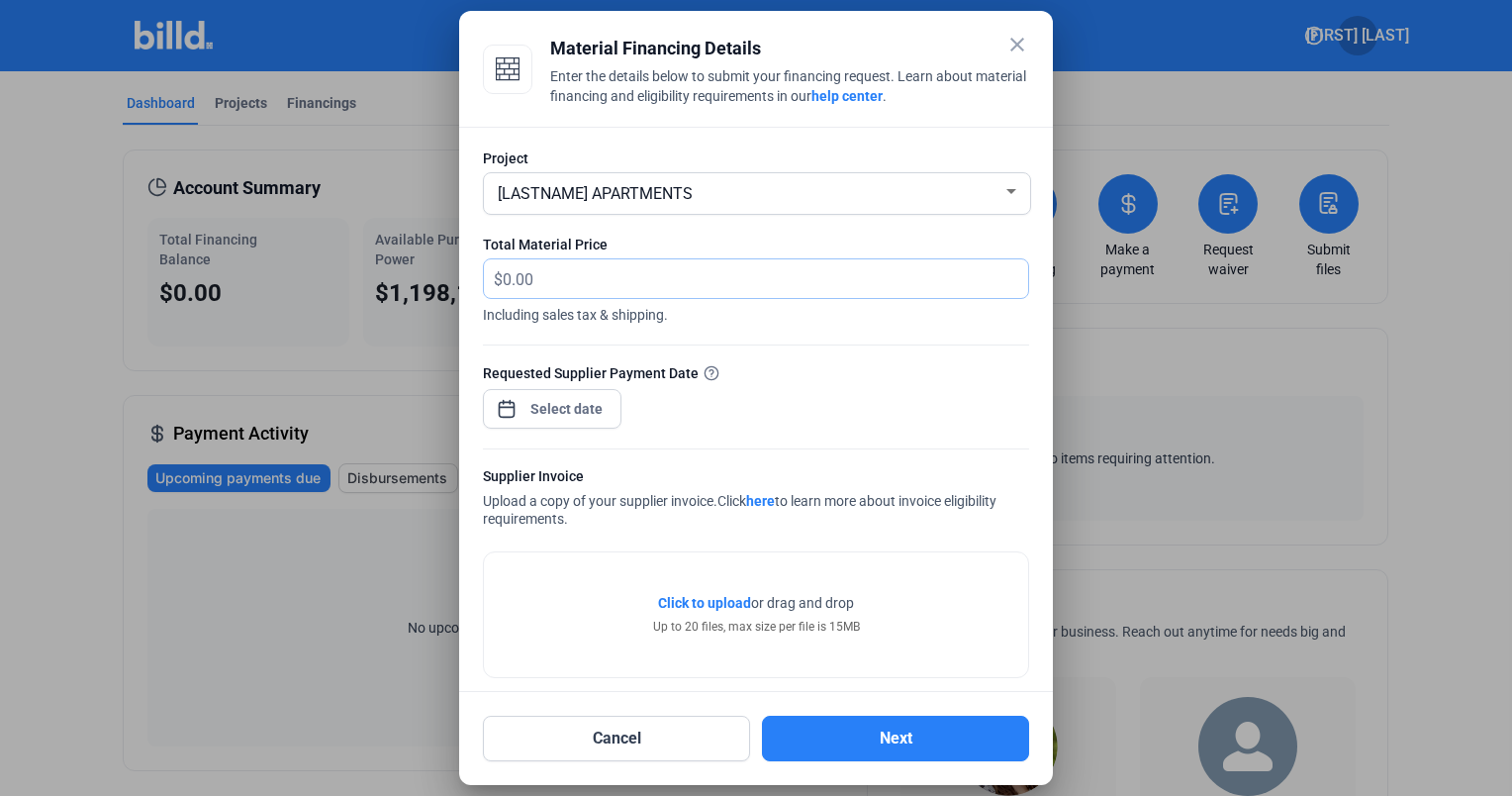 click at bounding box center (765, 278) 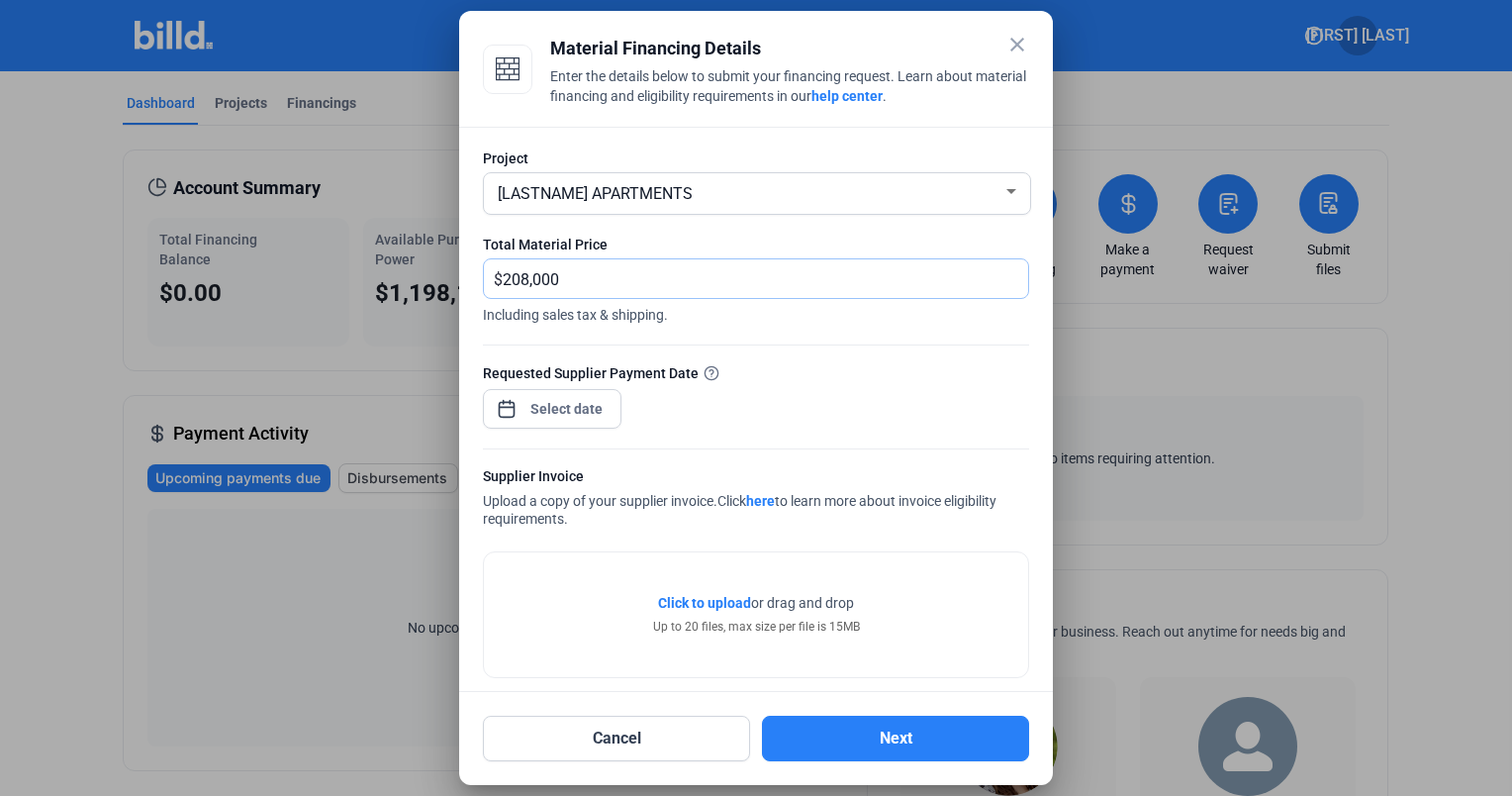 click on "208,000" at bounding box center [765, 278] 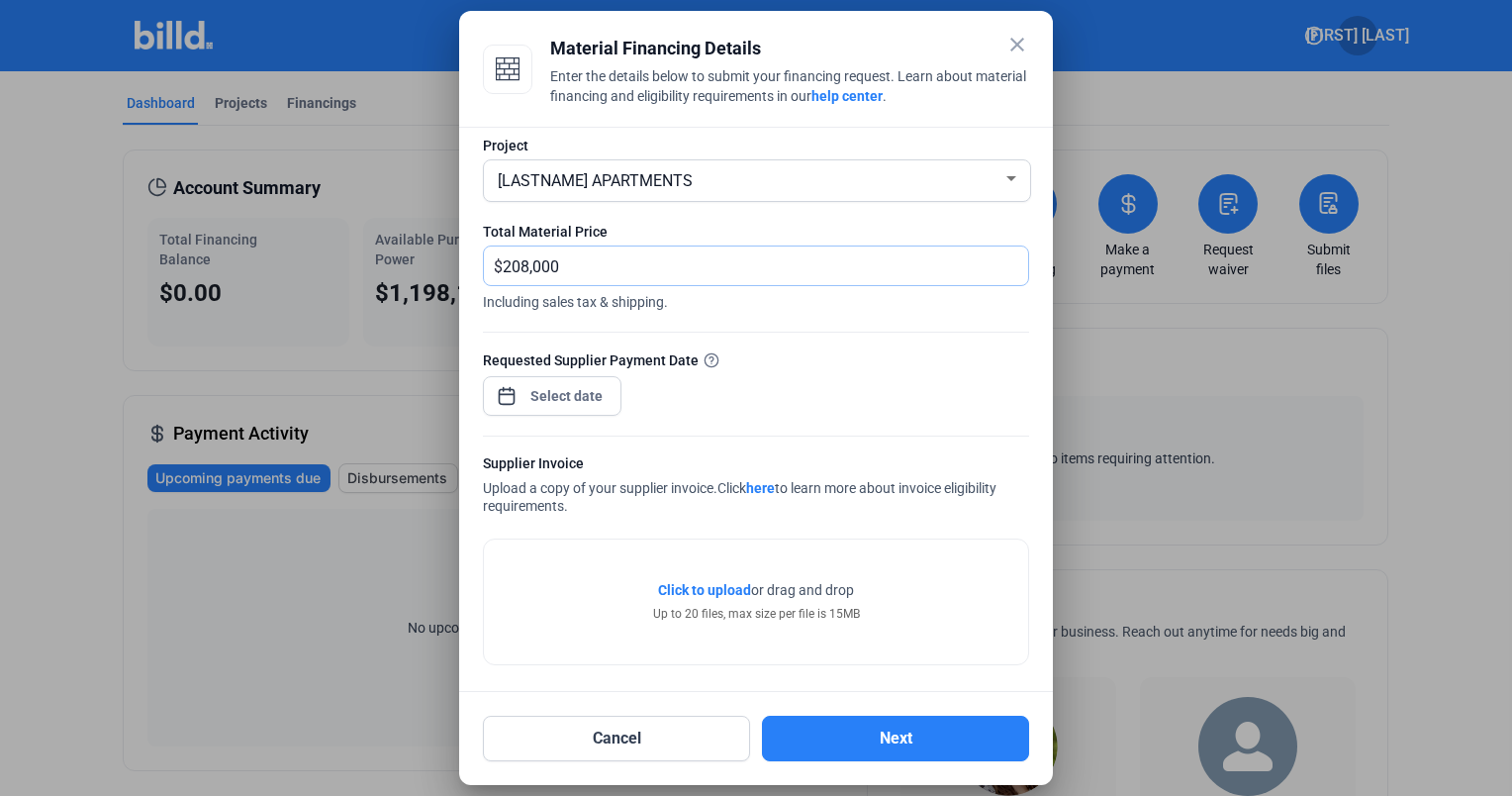 scroll, scrollTop: 17, scrollLeft: 0, axis: vertical 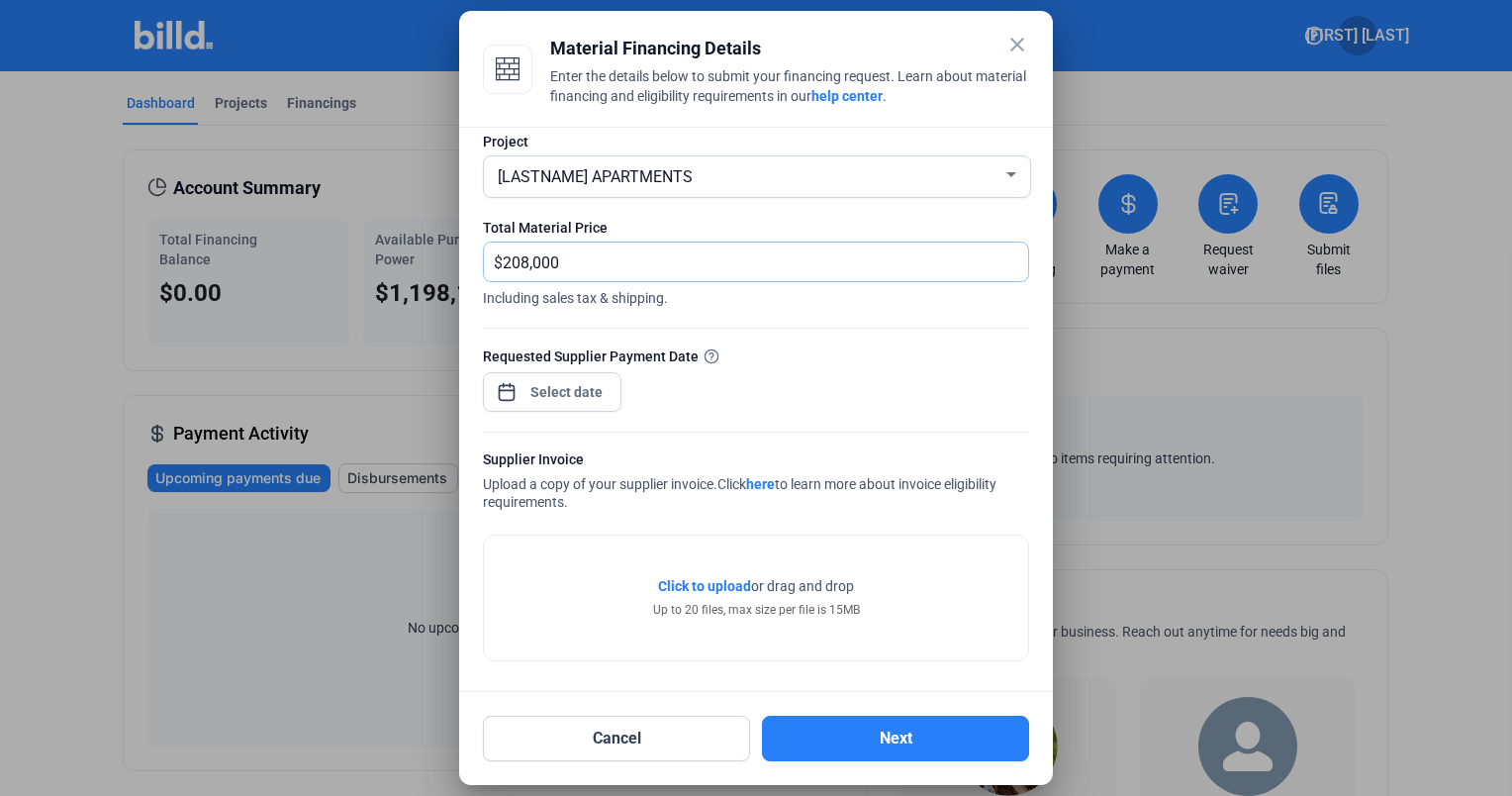 type on "208,000" 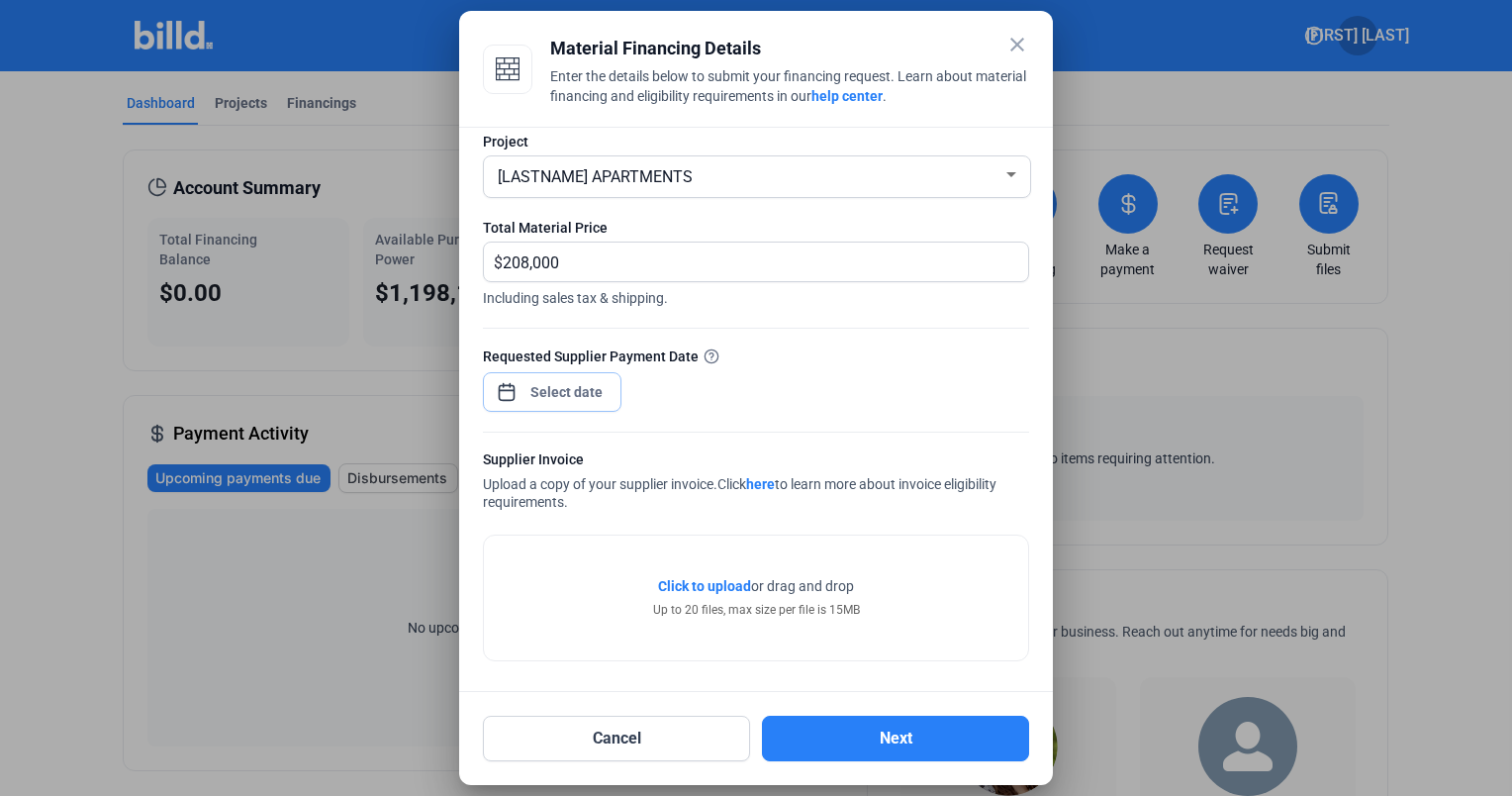 click on "close  Material Financing Details   Enter the details below to submit your financing request. Learn about material financing and eligibility requirements in our   help center .  Project  [LASTNAME] APARTMENTS  Total Material Price  $ 208,000 Including sales tax & shipping.  Requested Supplier Payment Date   Supplier Invoice   Upload a copy of your supplier invoice.   Click  here  to learn more about invoice eligibility requirements.  Click to upload  Tap to upload or drag and drop  Up to 20 files, max size per file is 15MB   Cancel   Next" at bounding box center (756, 398) 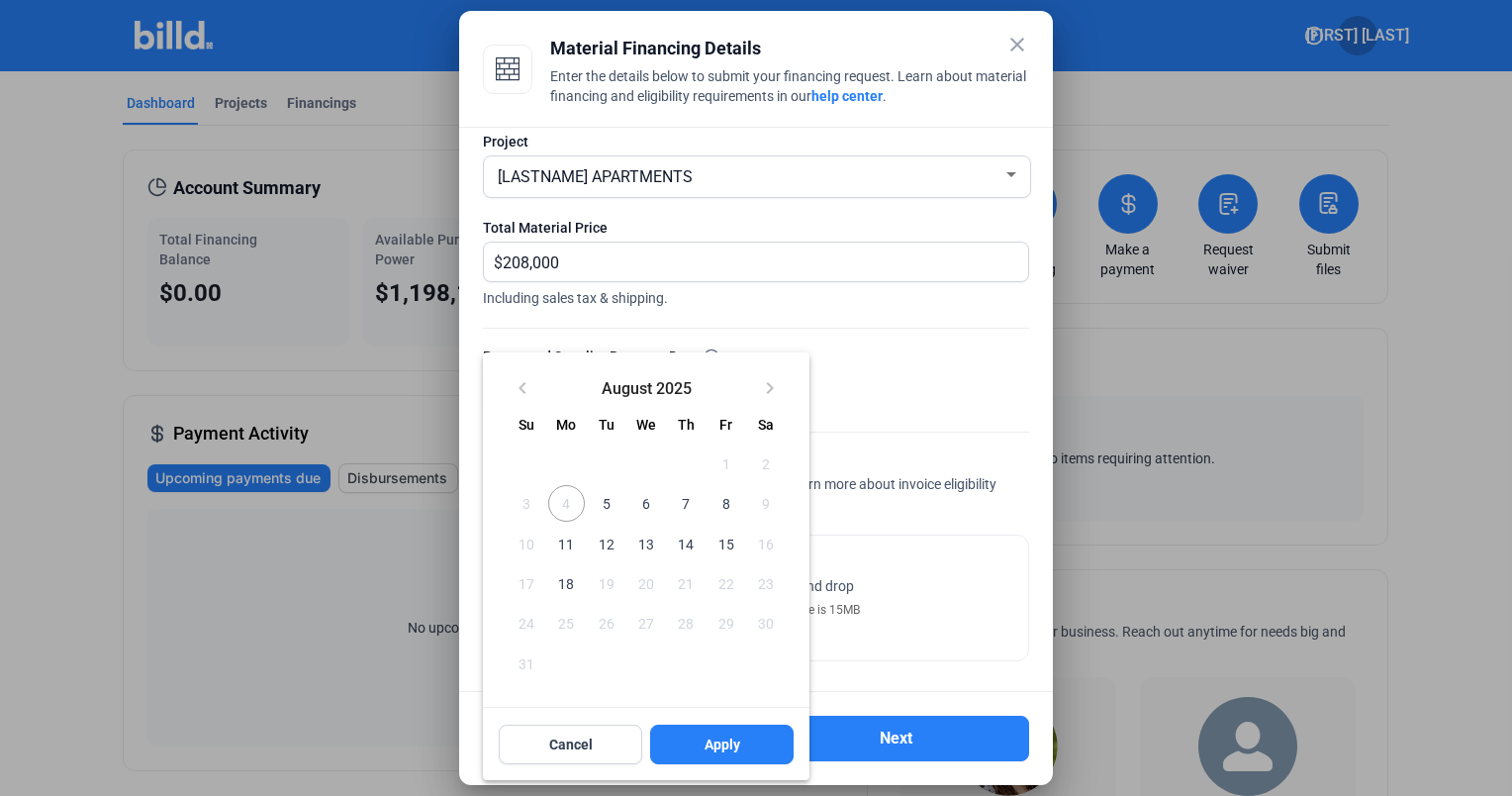 click on "5" at bounding box center (607, 503) 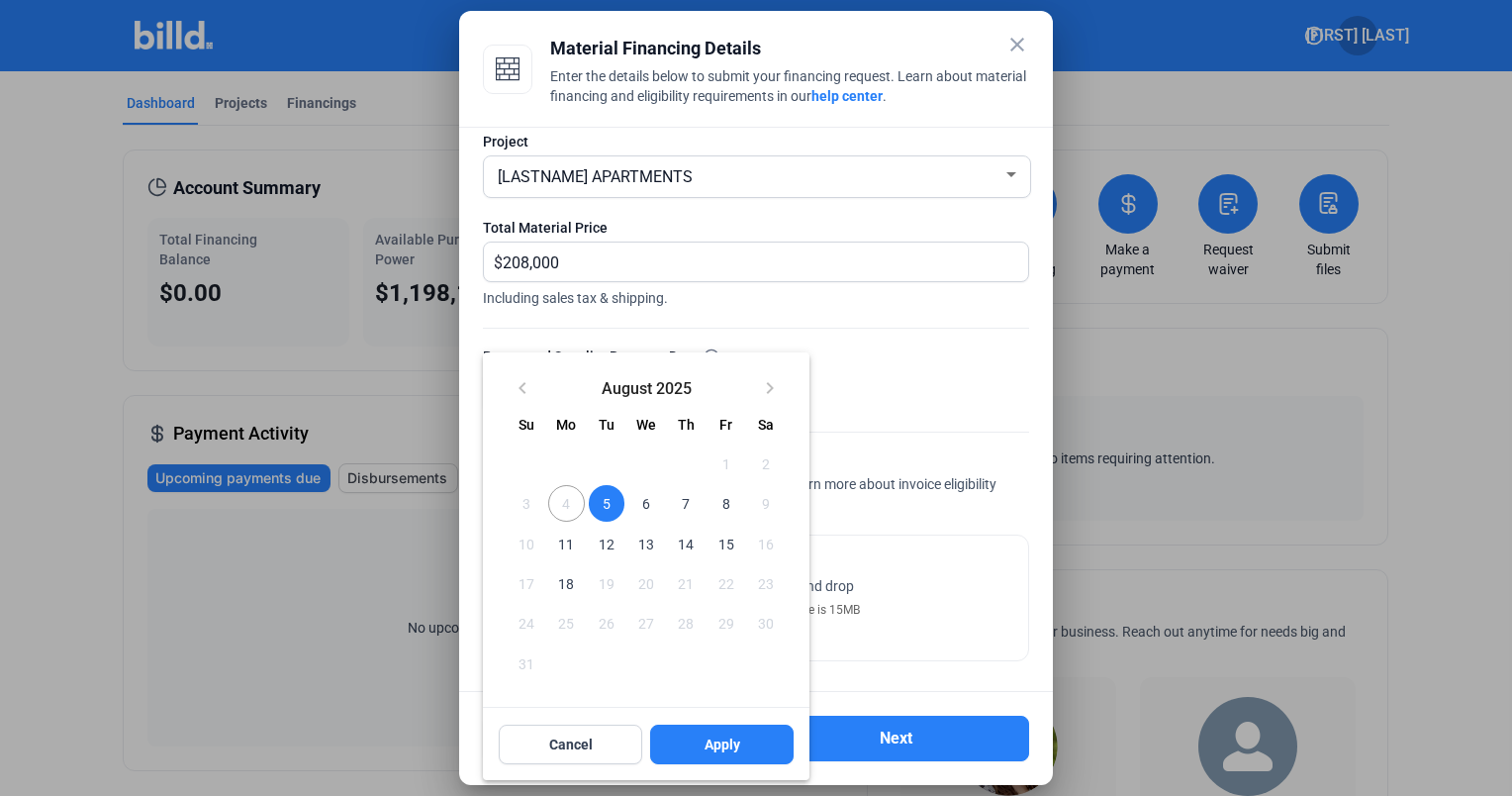 click at bounding box center [756, 398] 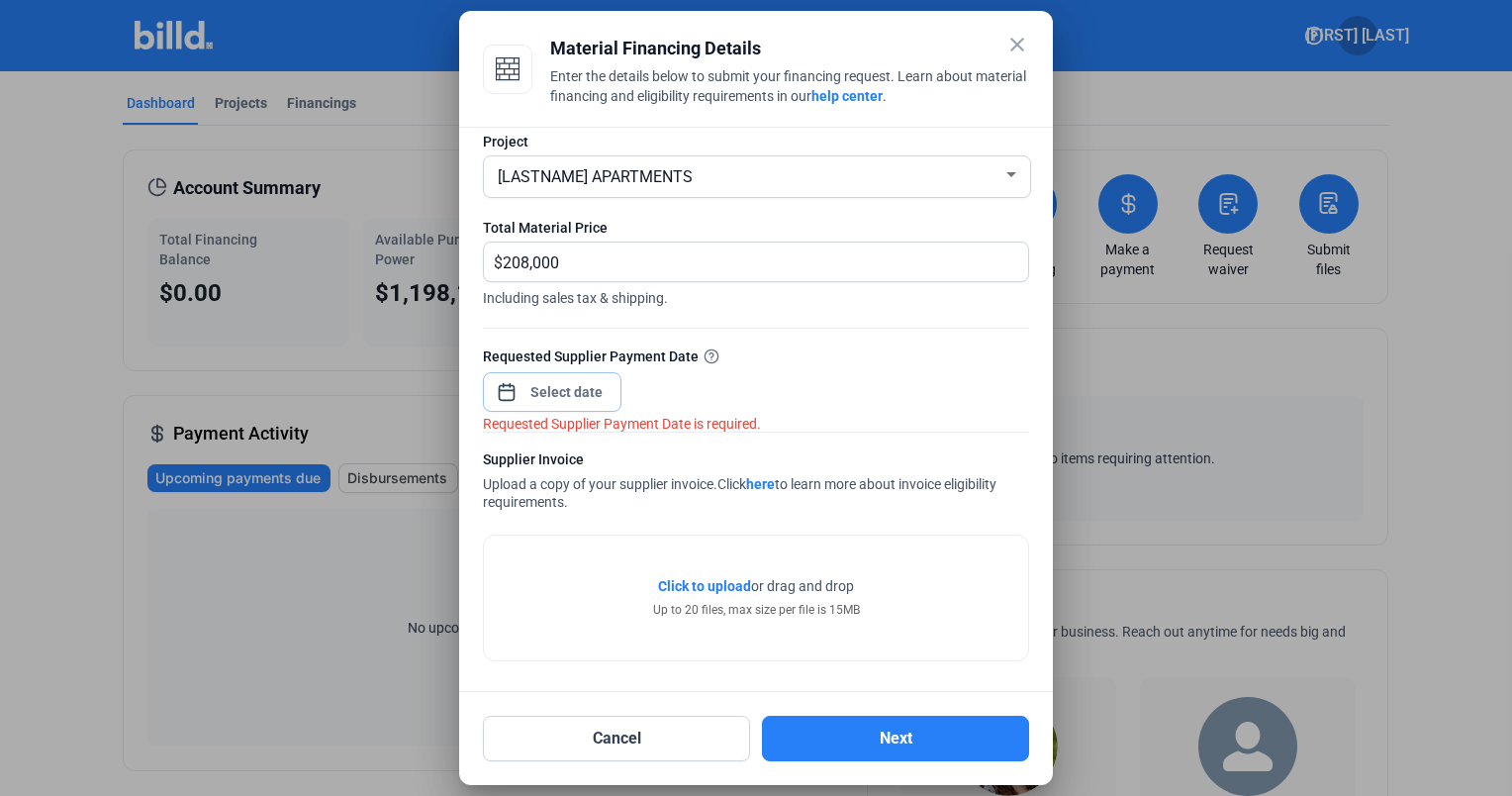 click at bounding box center [567, 392] 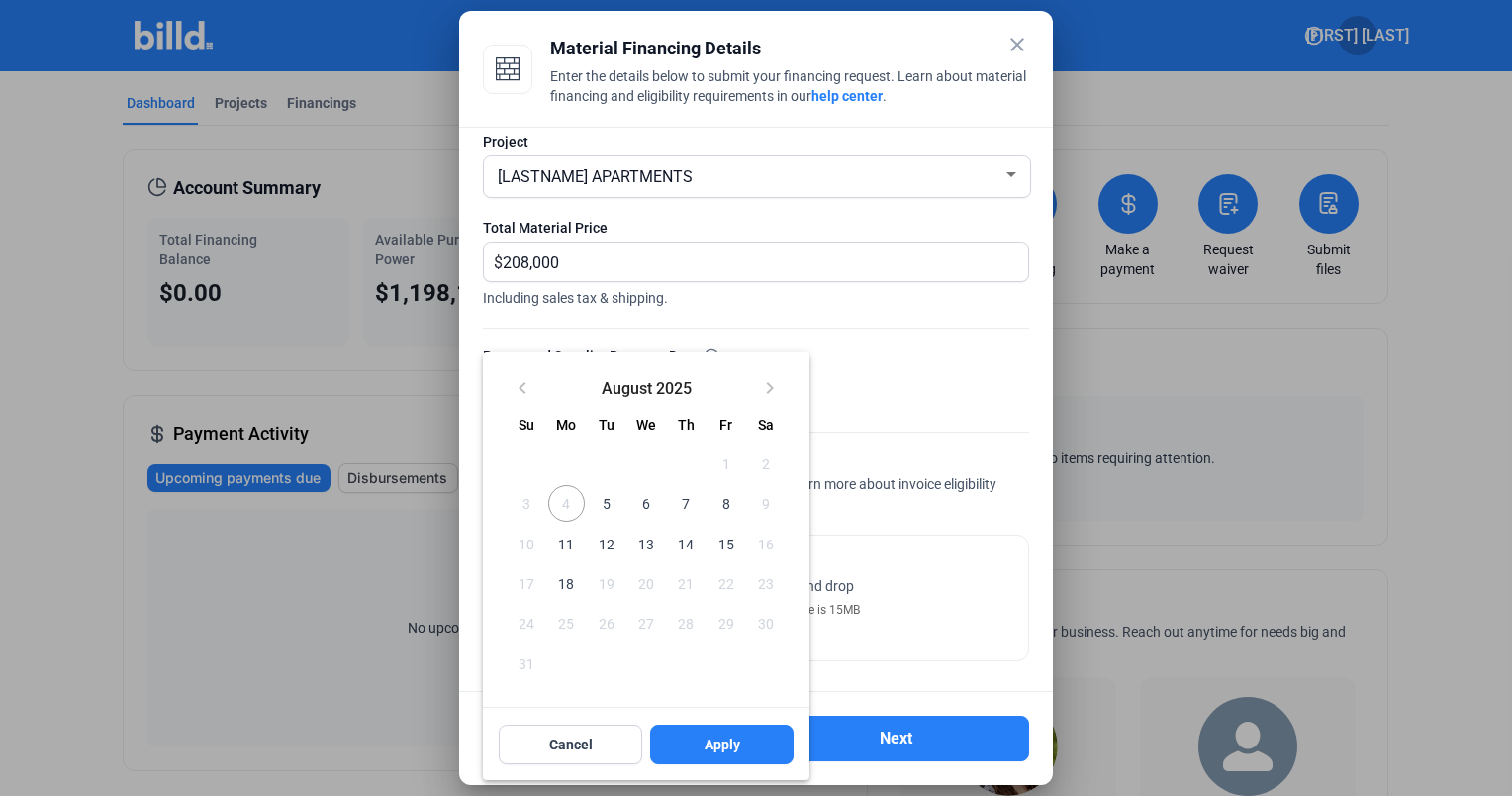 click on "4" at bounding box center (566, 503) 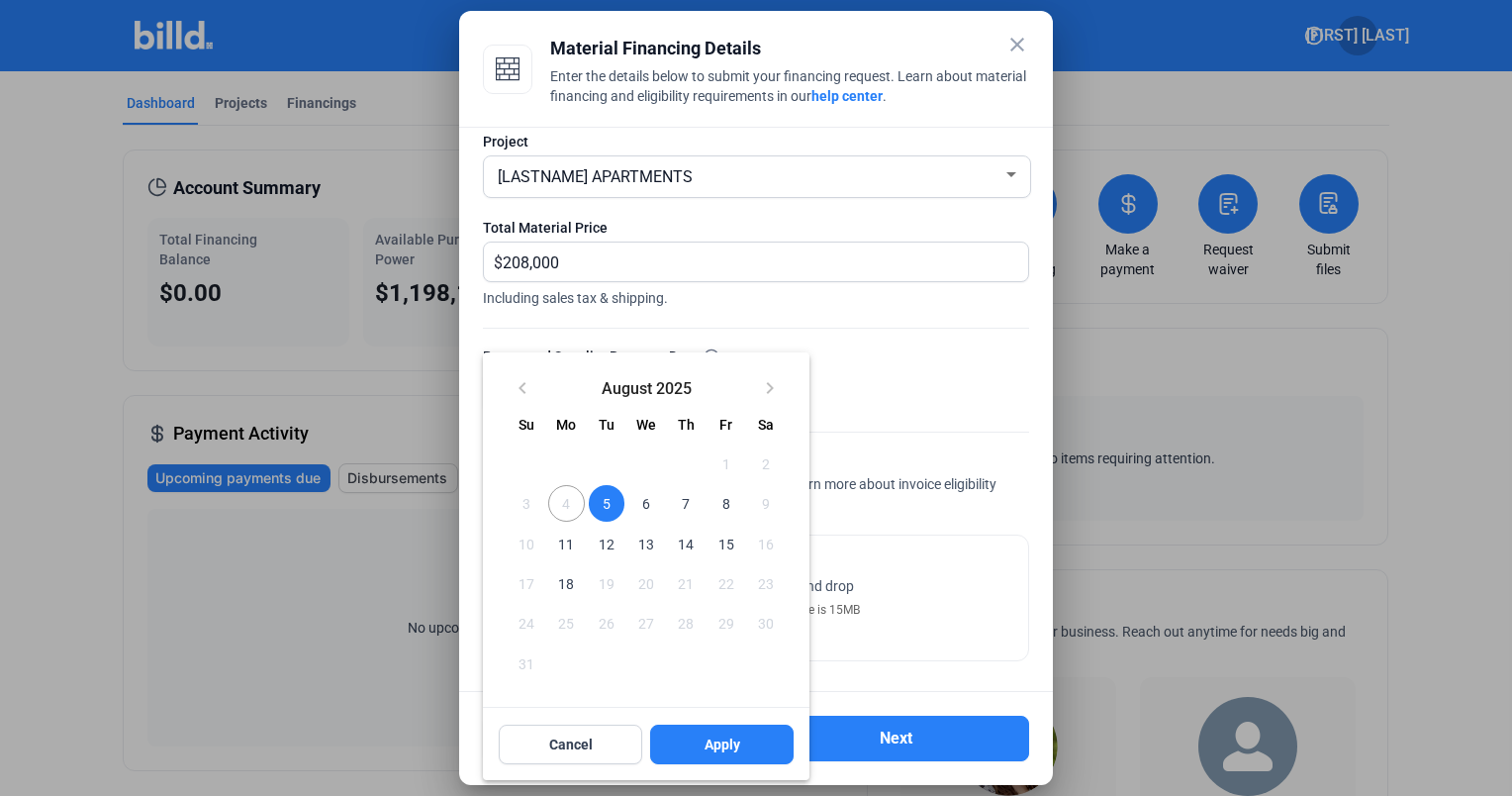 click on "5" at bounding box center [607, 503] 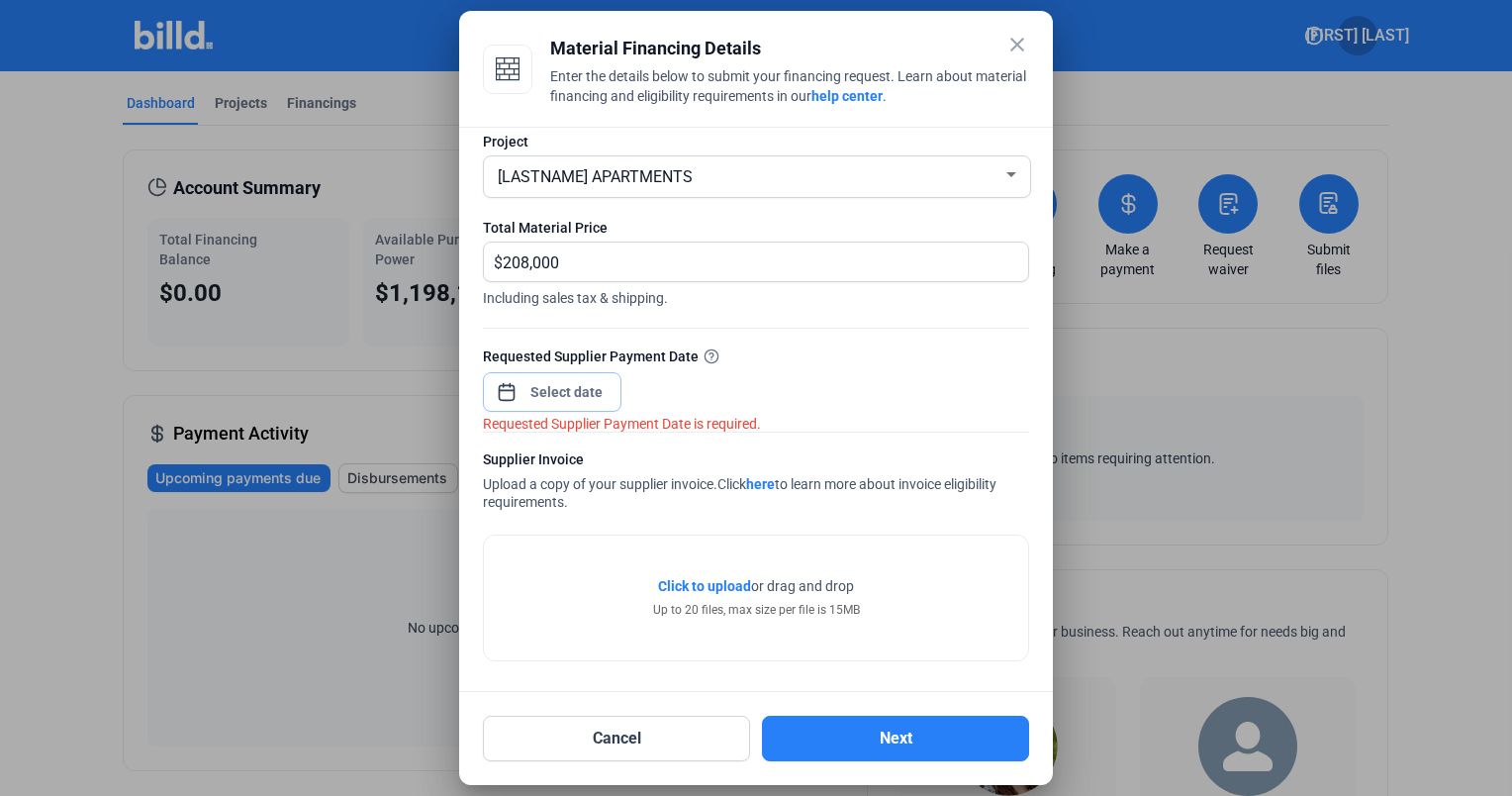 click at bounding box center [567, 392] 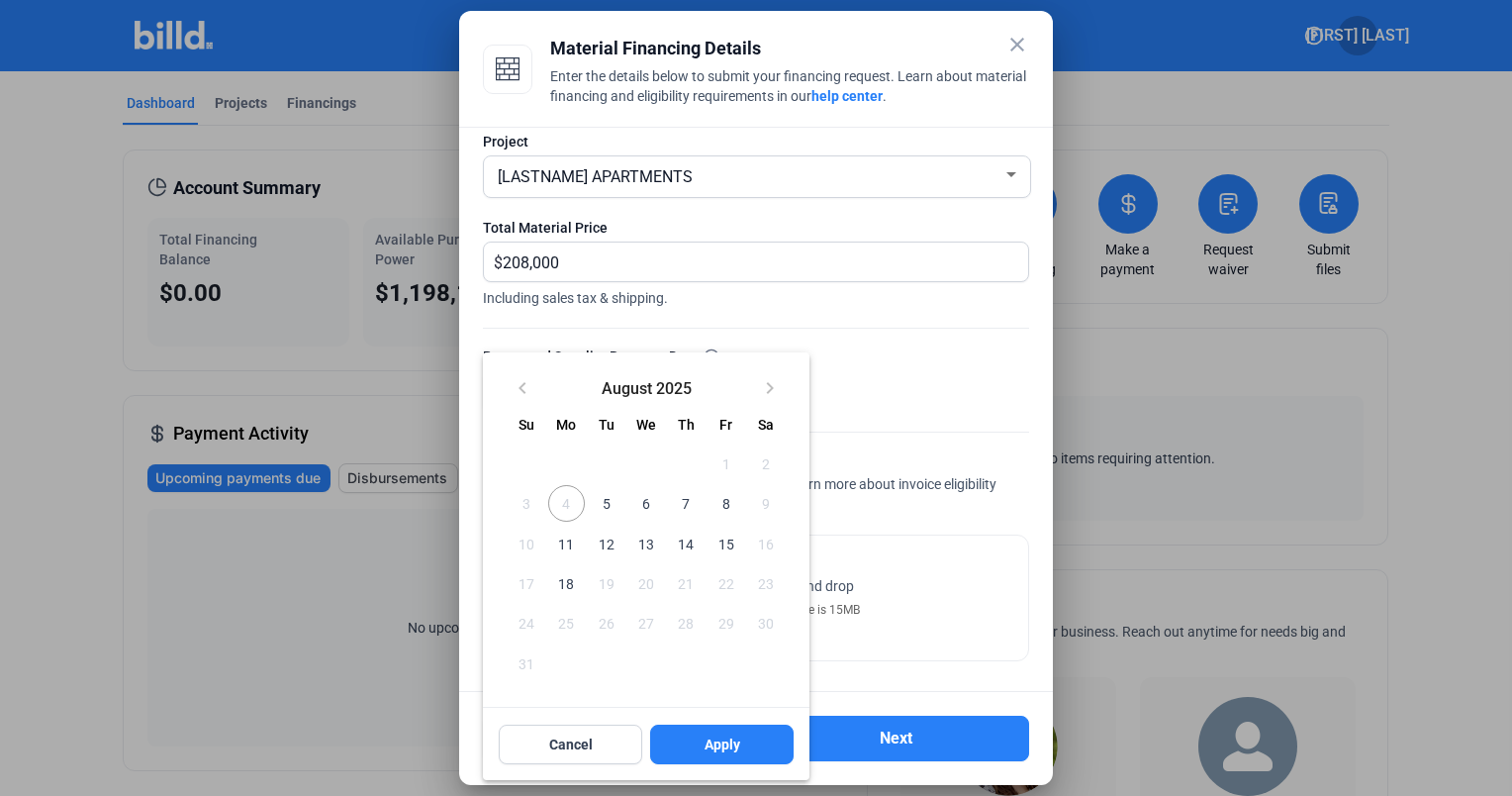 click on "5" at bounding box center (607, 503) 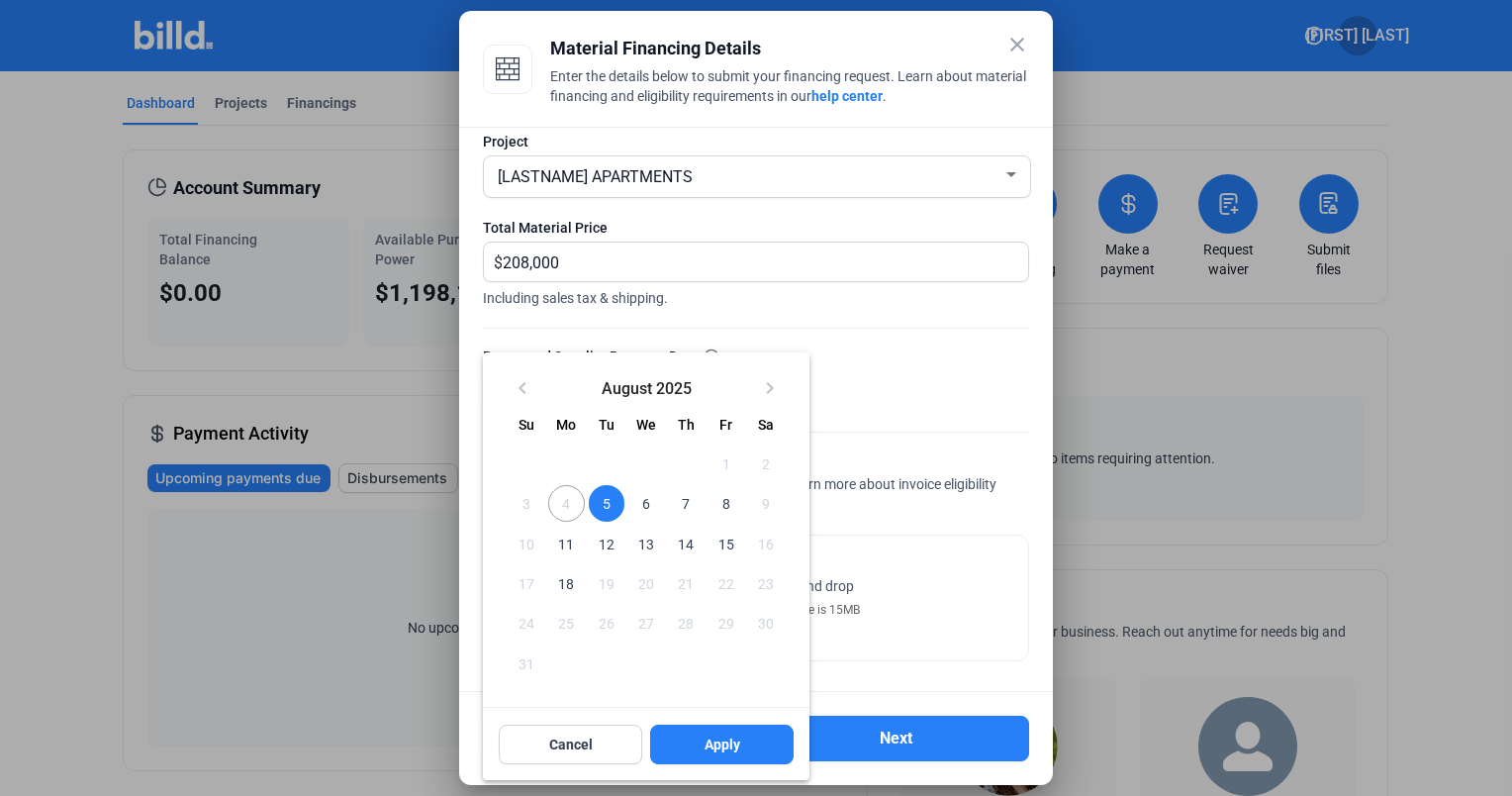 click at bounding box center (756, 398) 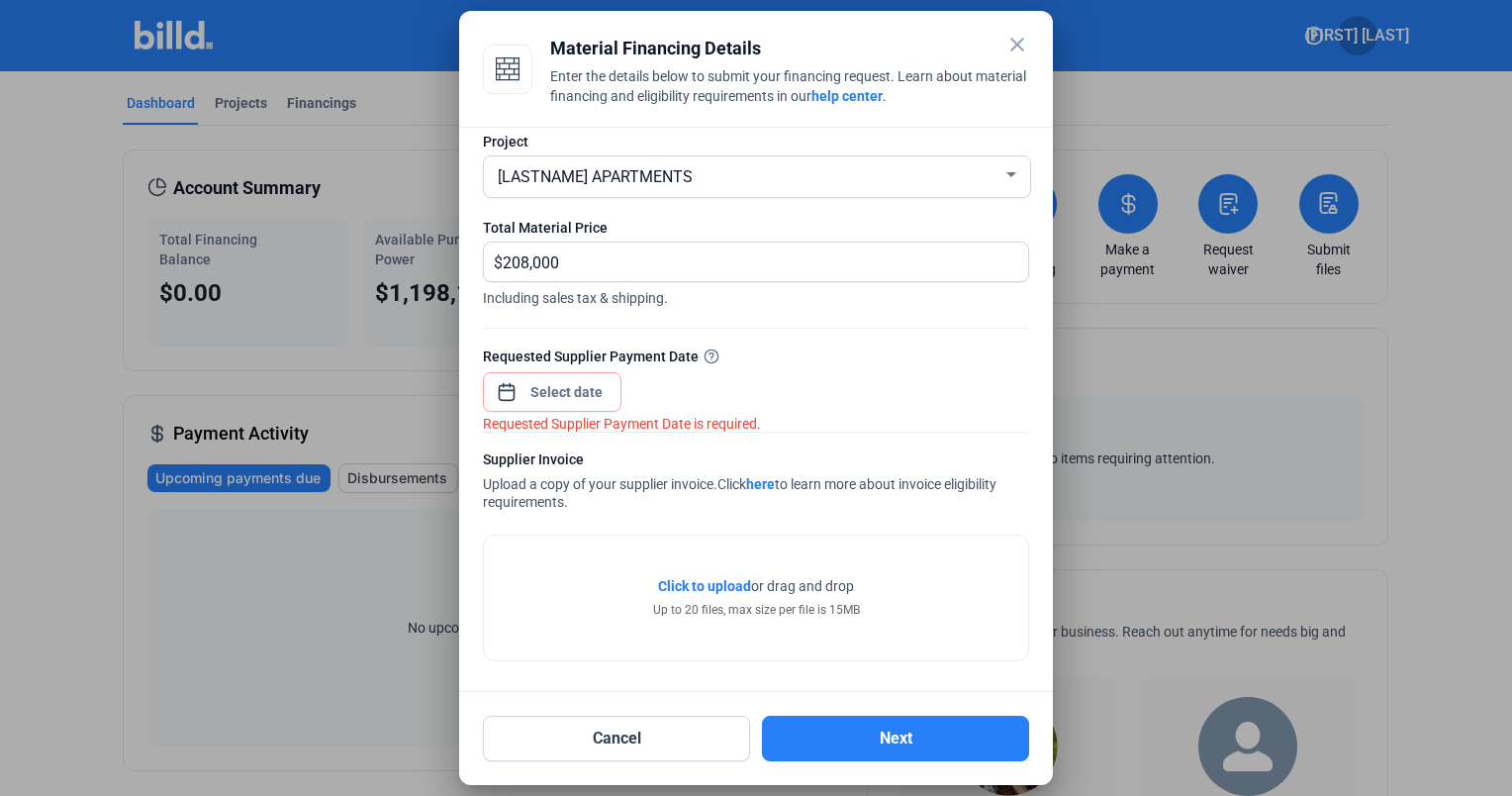 click 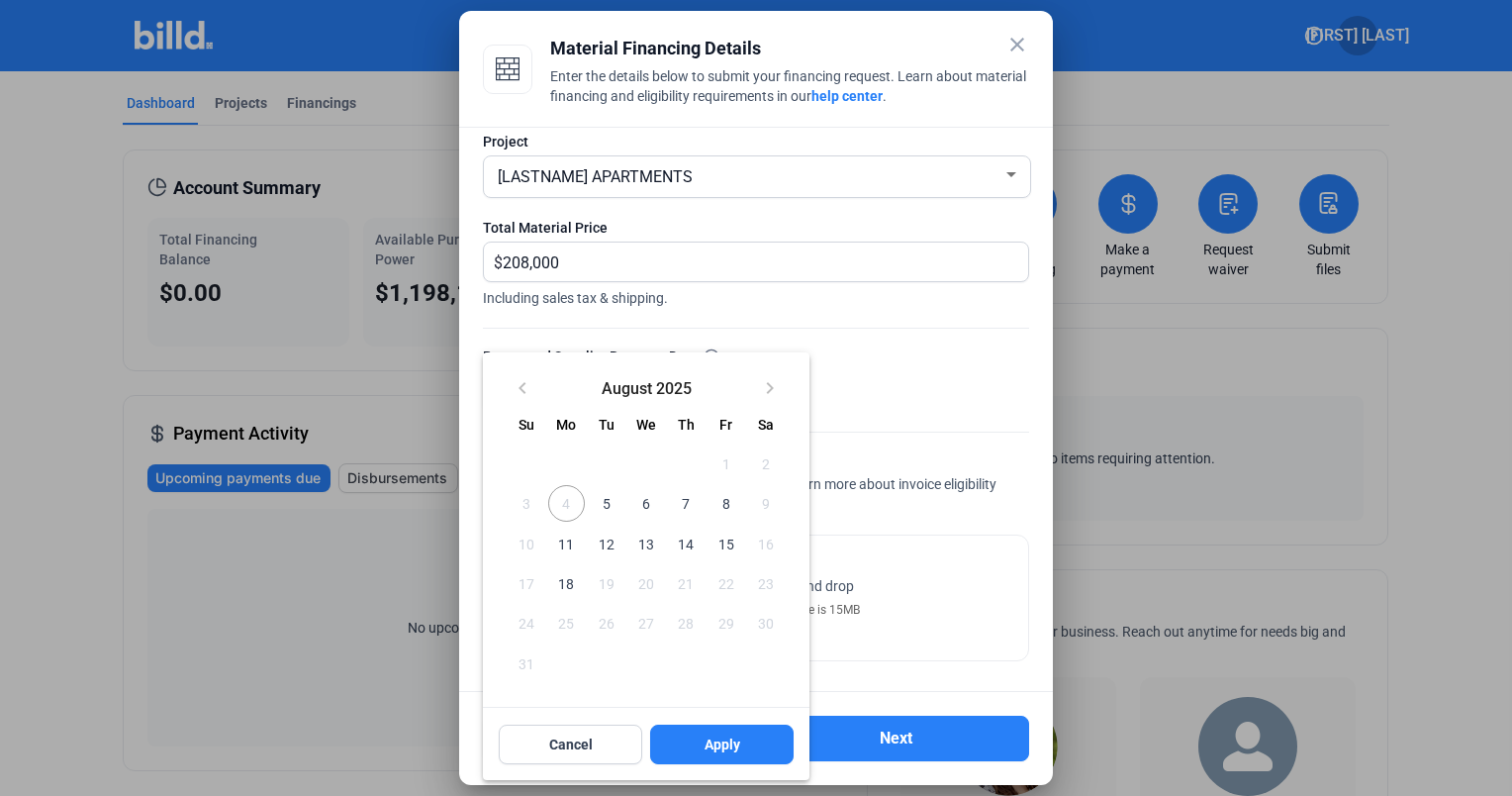 click on "5" at bounding box center (607, 503) 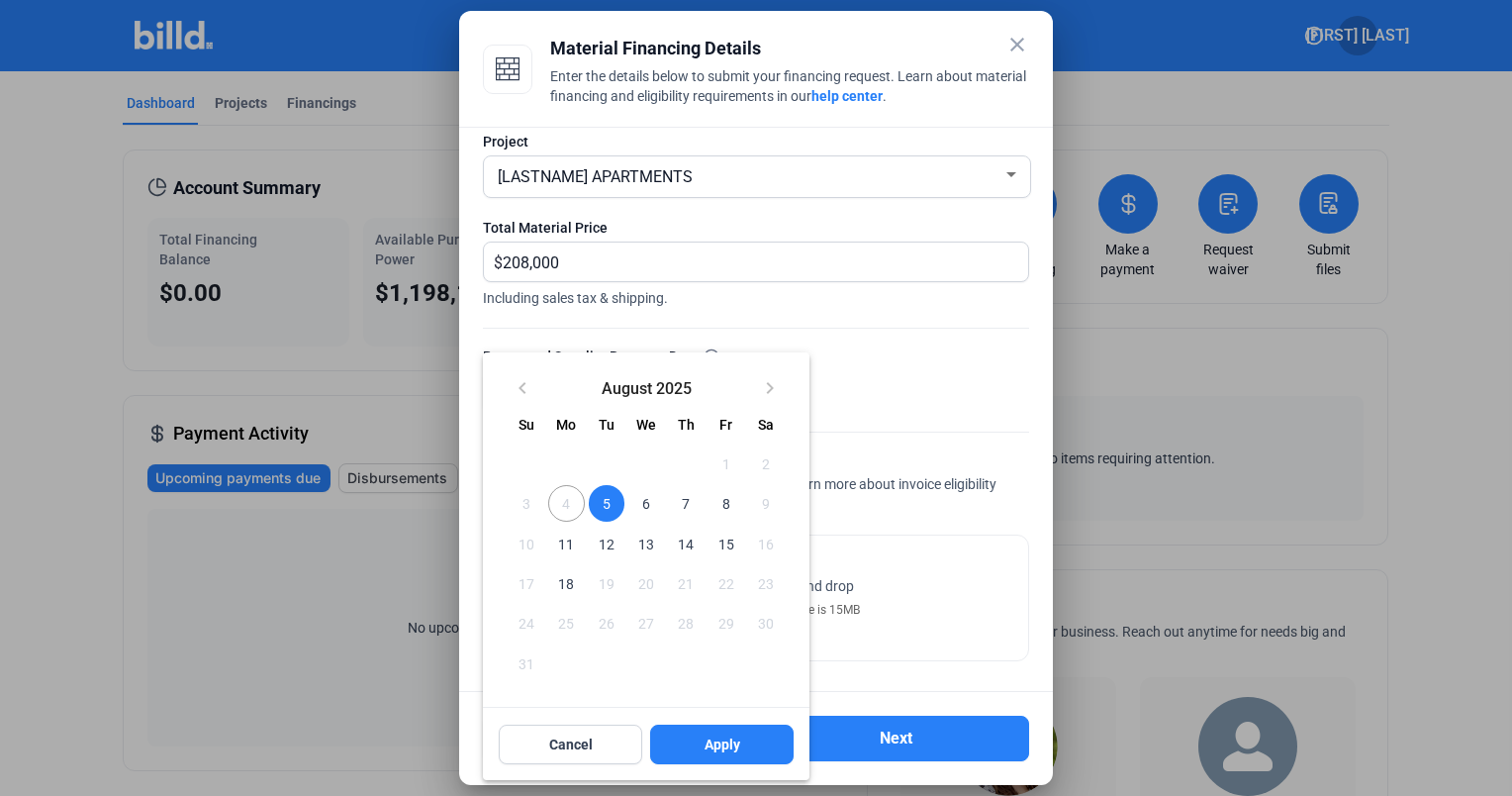 click on "Sunday Su Monday Mo Tuesday Tu Wednesday We Thursday Th Friday Fr Saturday Sa  AUG   1   2   3   4   5   6   7   8   9   10   11   12   13   14   15   16   17   18   19   20   21   22   23   24   25   26   27   28   29   30   31" at bounding box center (646, 561) 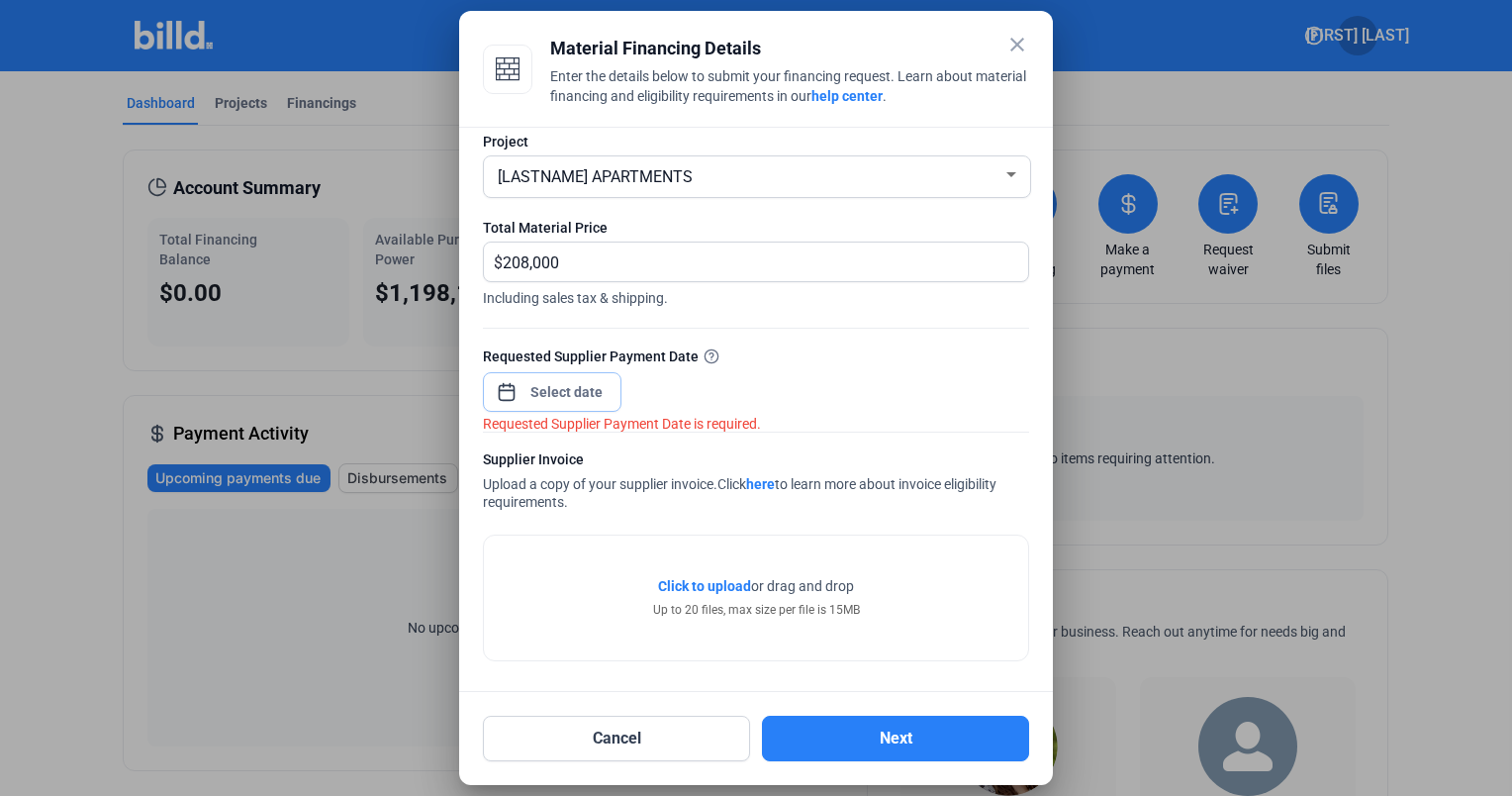 click at bounding box center (567, 392) 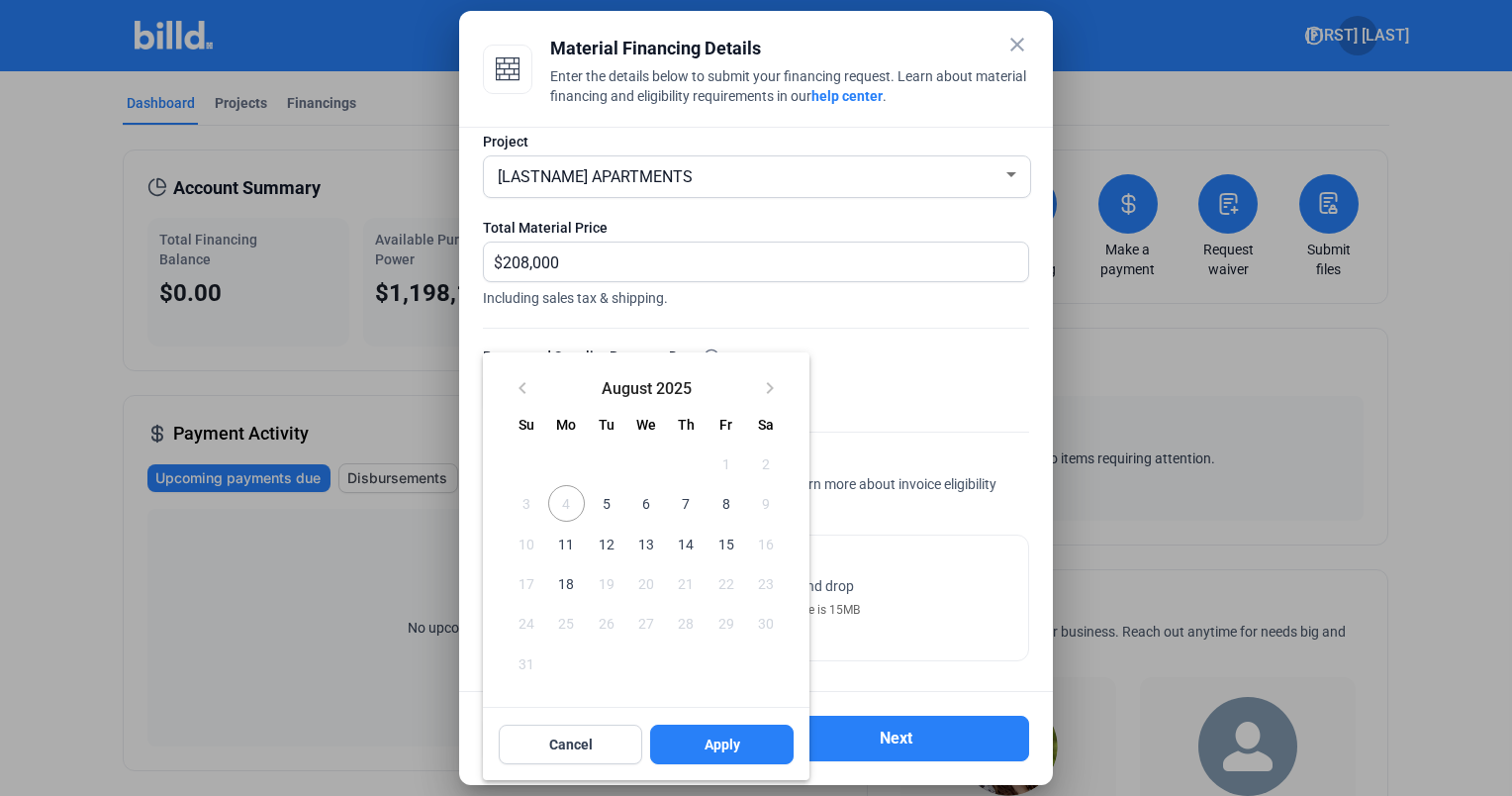 click on "5" at bounding box center [607, 503] 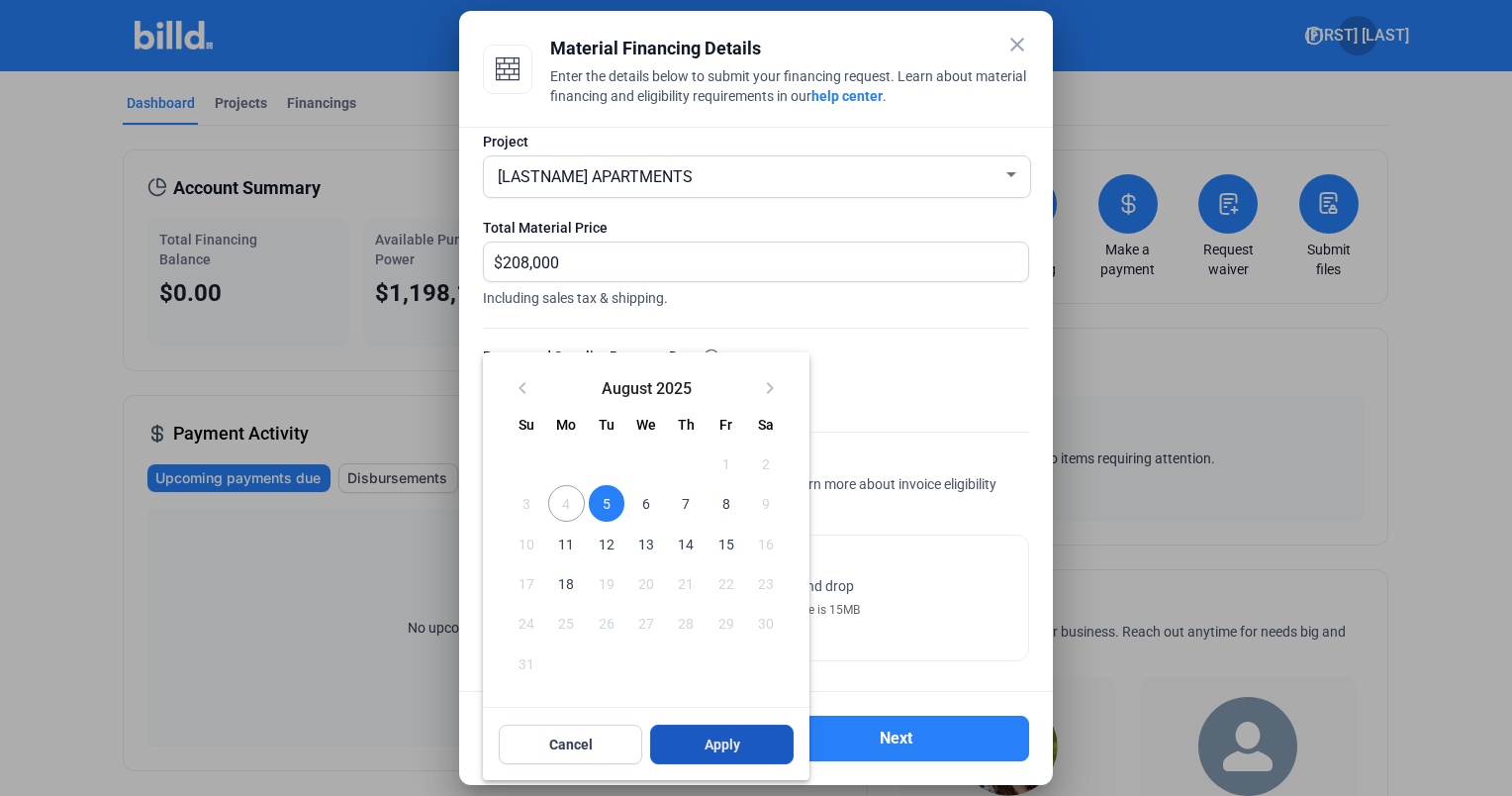 click on "Apply" at bounding box center [721, 745] 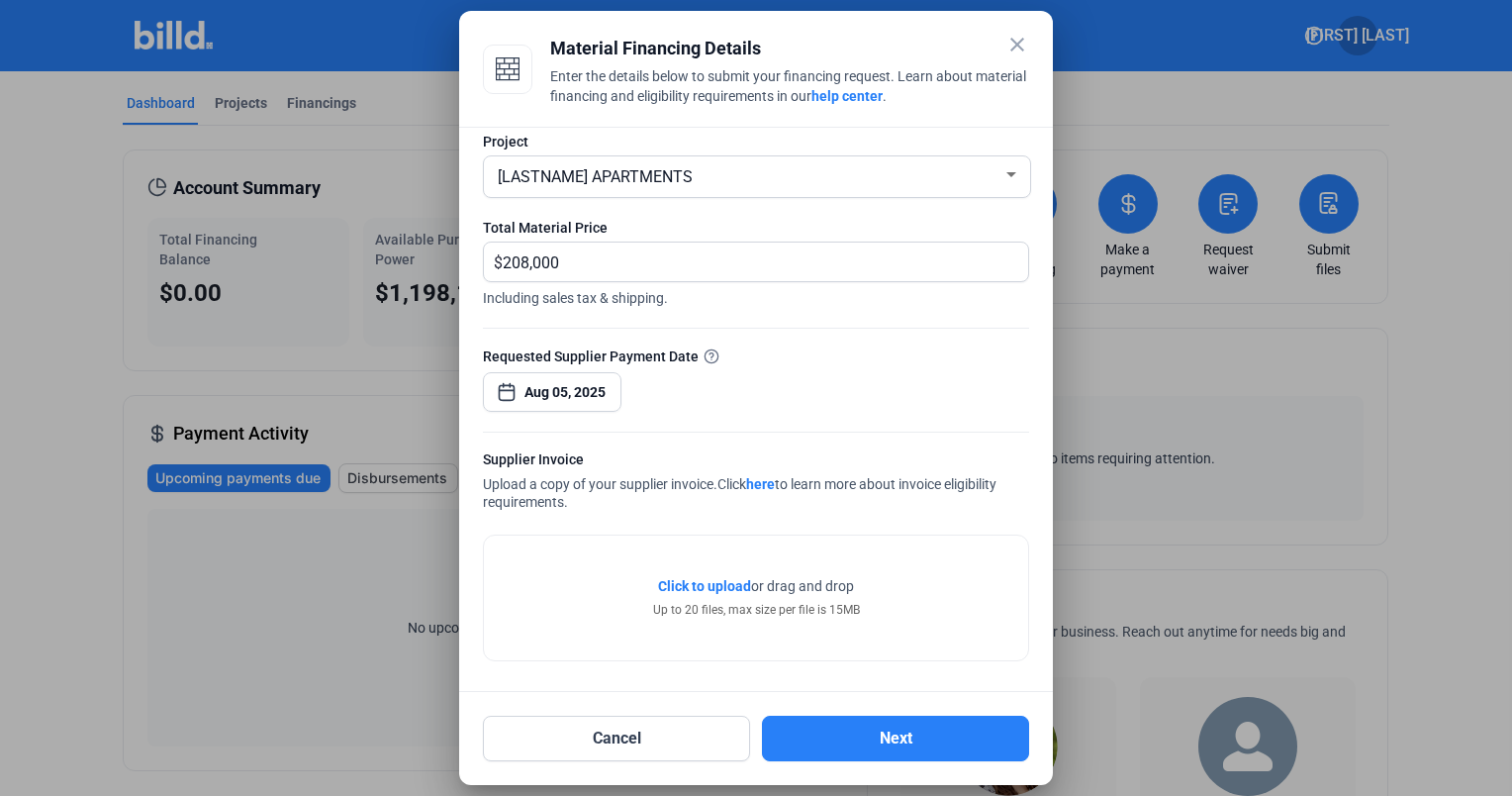 drag, startPoint x: 742, startPoint y: 51, endPoint x: 1046, endPoint y: 38, distance: 304.27783 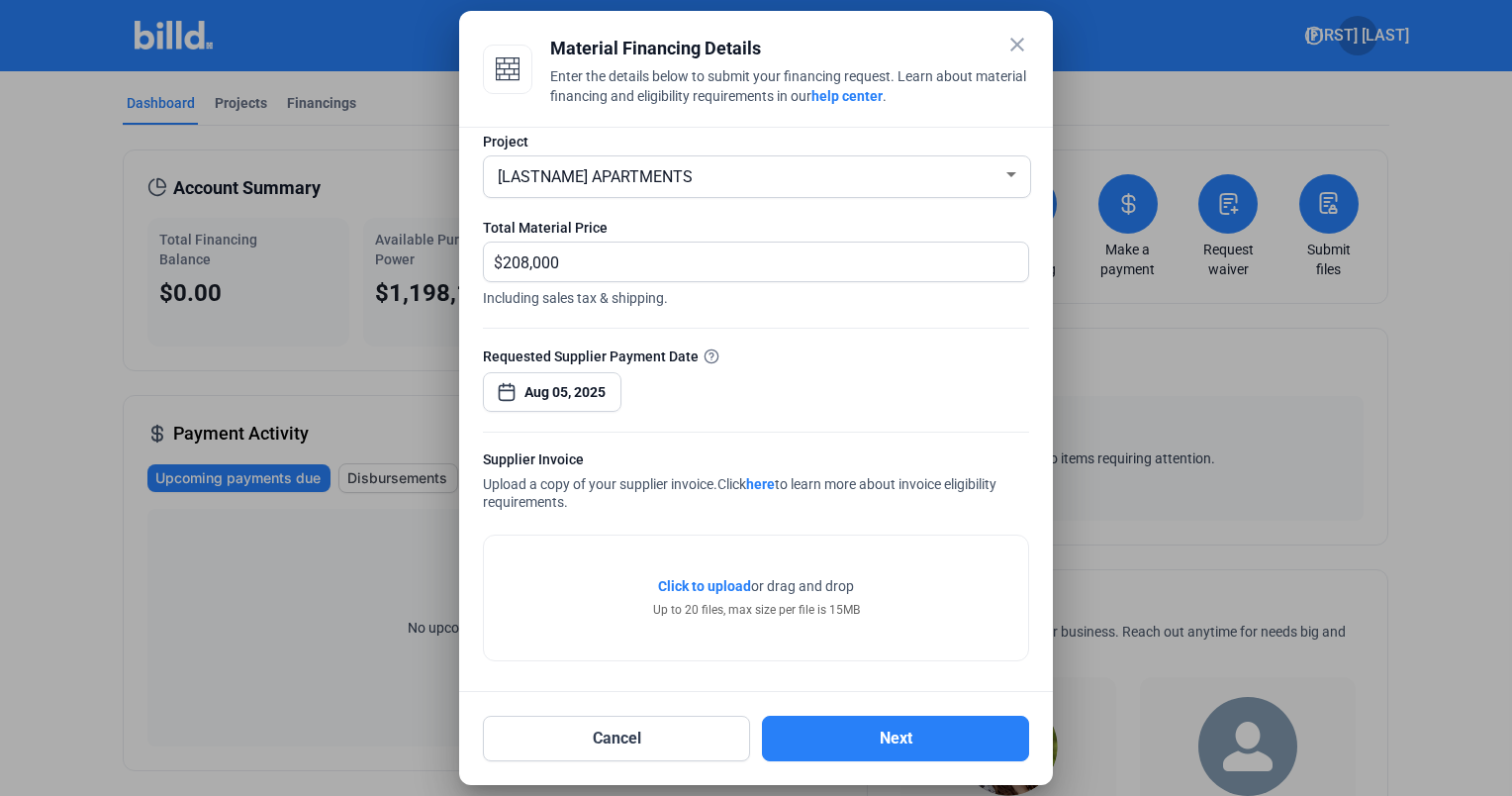 click on "close  Material Financing Details   Enter the details below to submit your financing request. Learn about material financing and eligibility requirements in our   help center .  Project  [LASTNAME] APARTMENTS  Total Material Price  $ 208,000 Including sales tax & shipping.  Requested Supplier Payment Date  Aug 05, 2025  Supplier Invoice   Upload a copy of your supplier invoice.   Click  here  to learn more about invoice eligibility requirements.  Click to upload  Tap to upload or drag and drop  Up to 20 files, max size per file is 15MB   Cancel   Next" at bounding box center [756, 398] 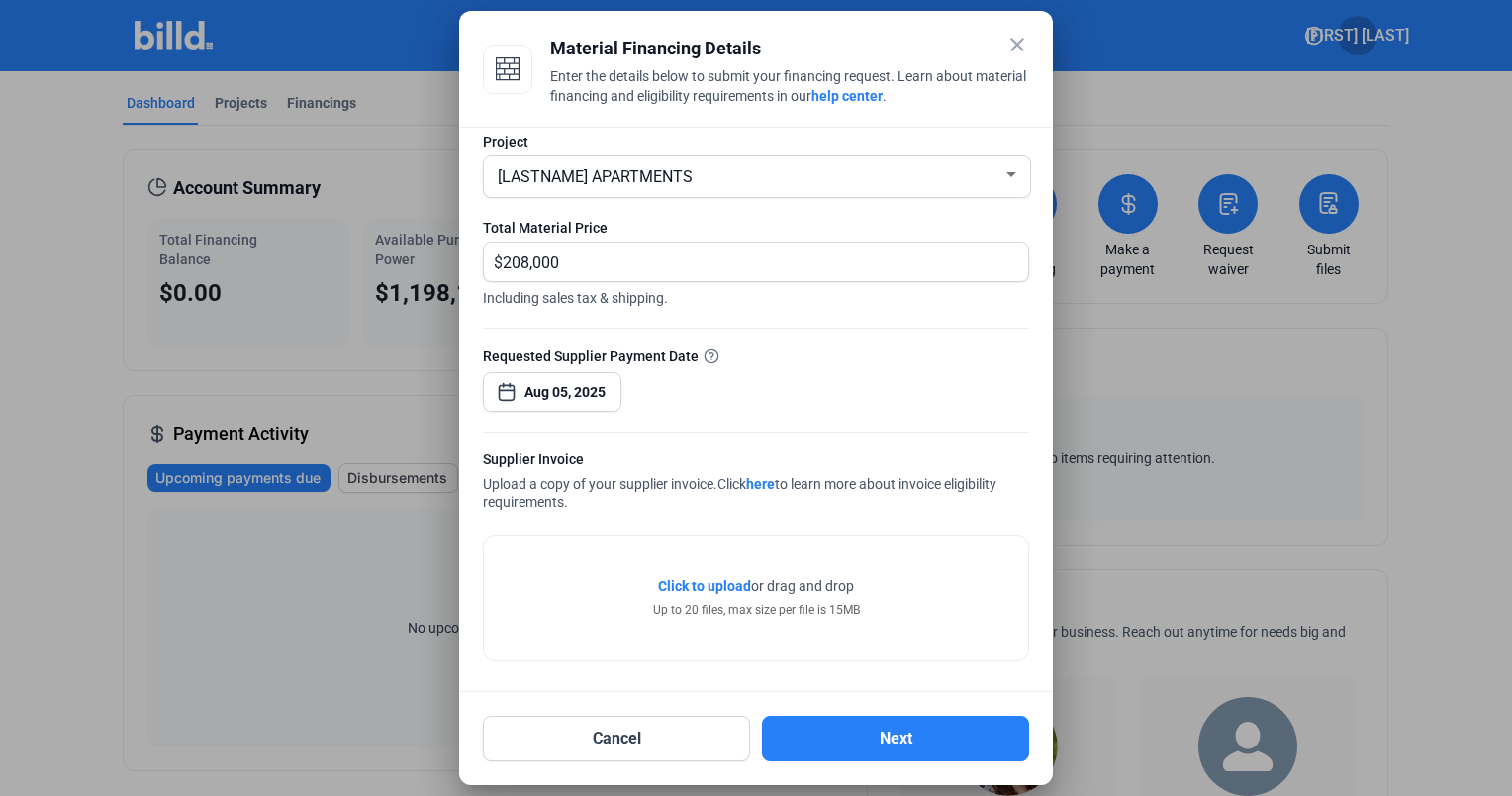 click on "close" at bounding box center [1017, 45] 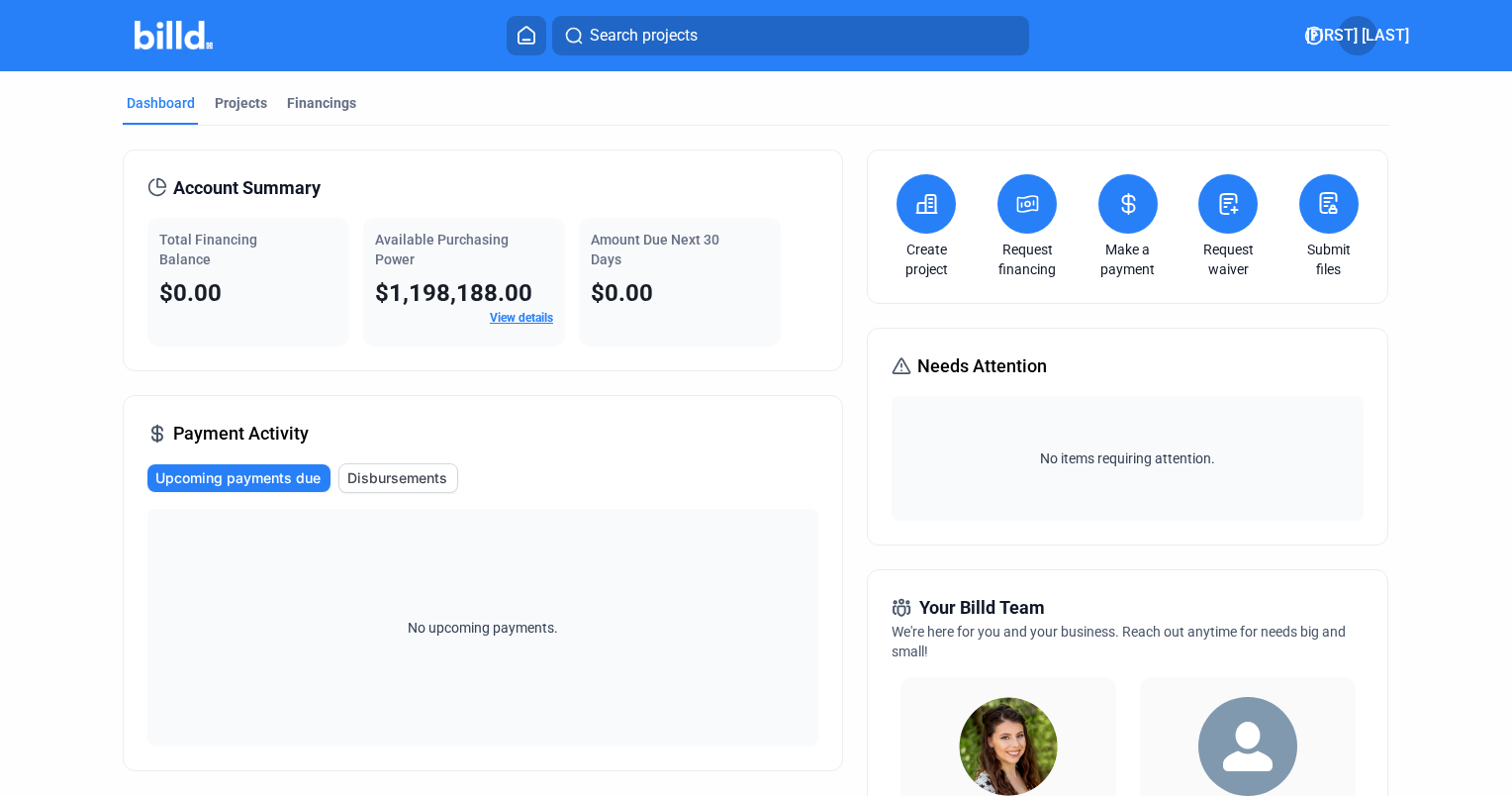 click on "No upcoming payments." 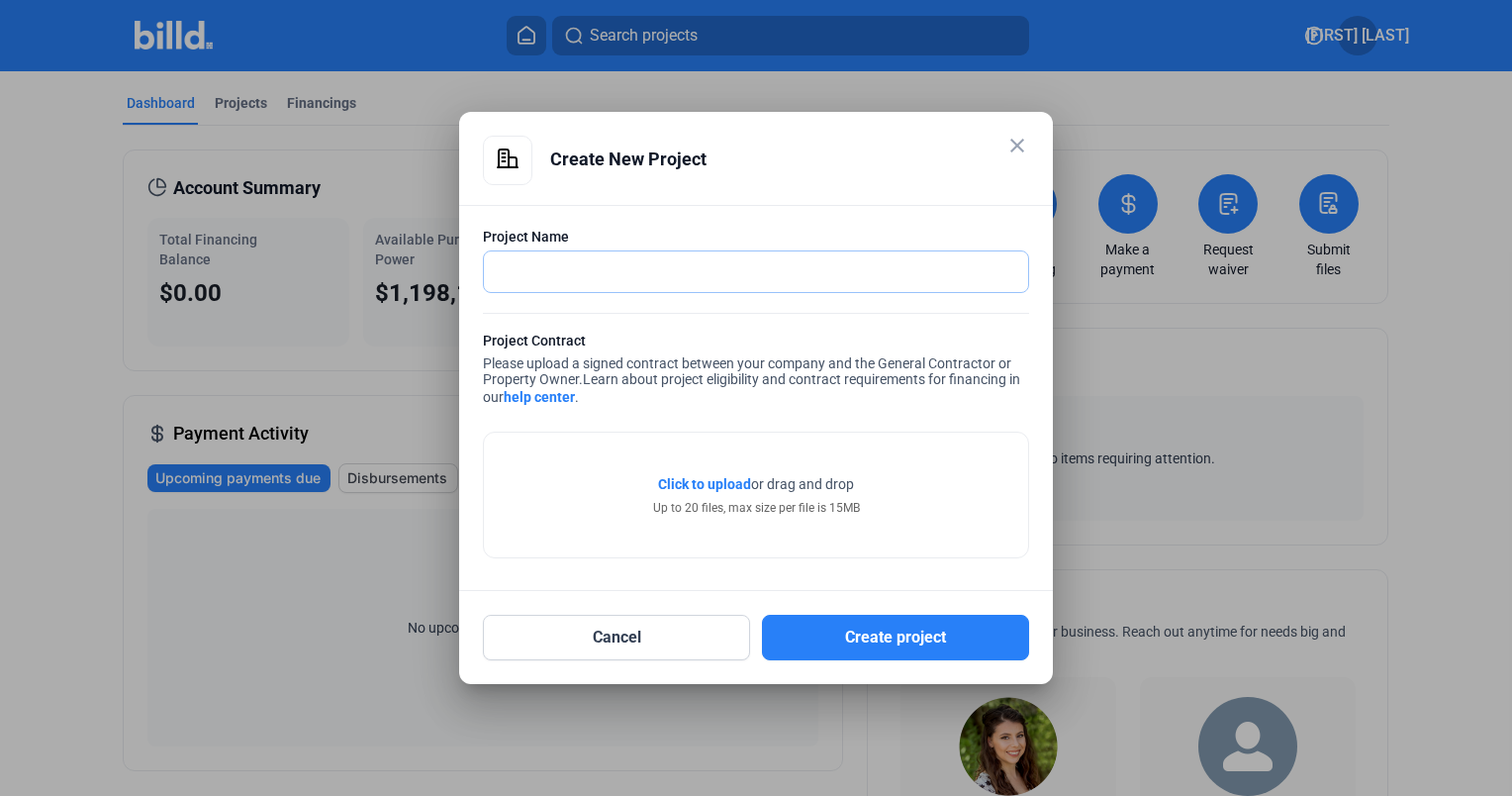 click at bounding box center (756, 271) 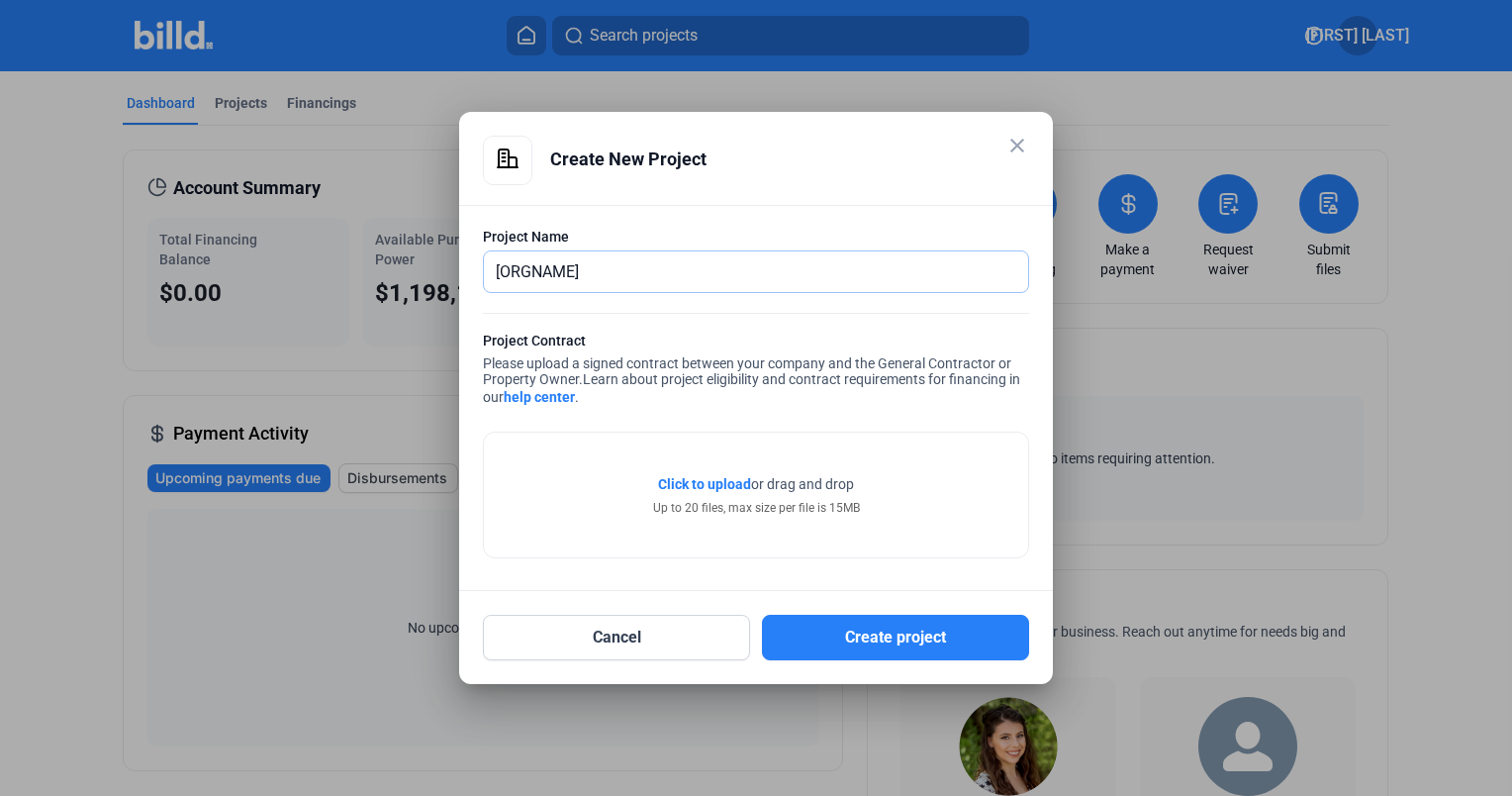 type on "[ORGNAME] MEDICAL CENTER" 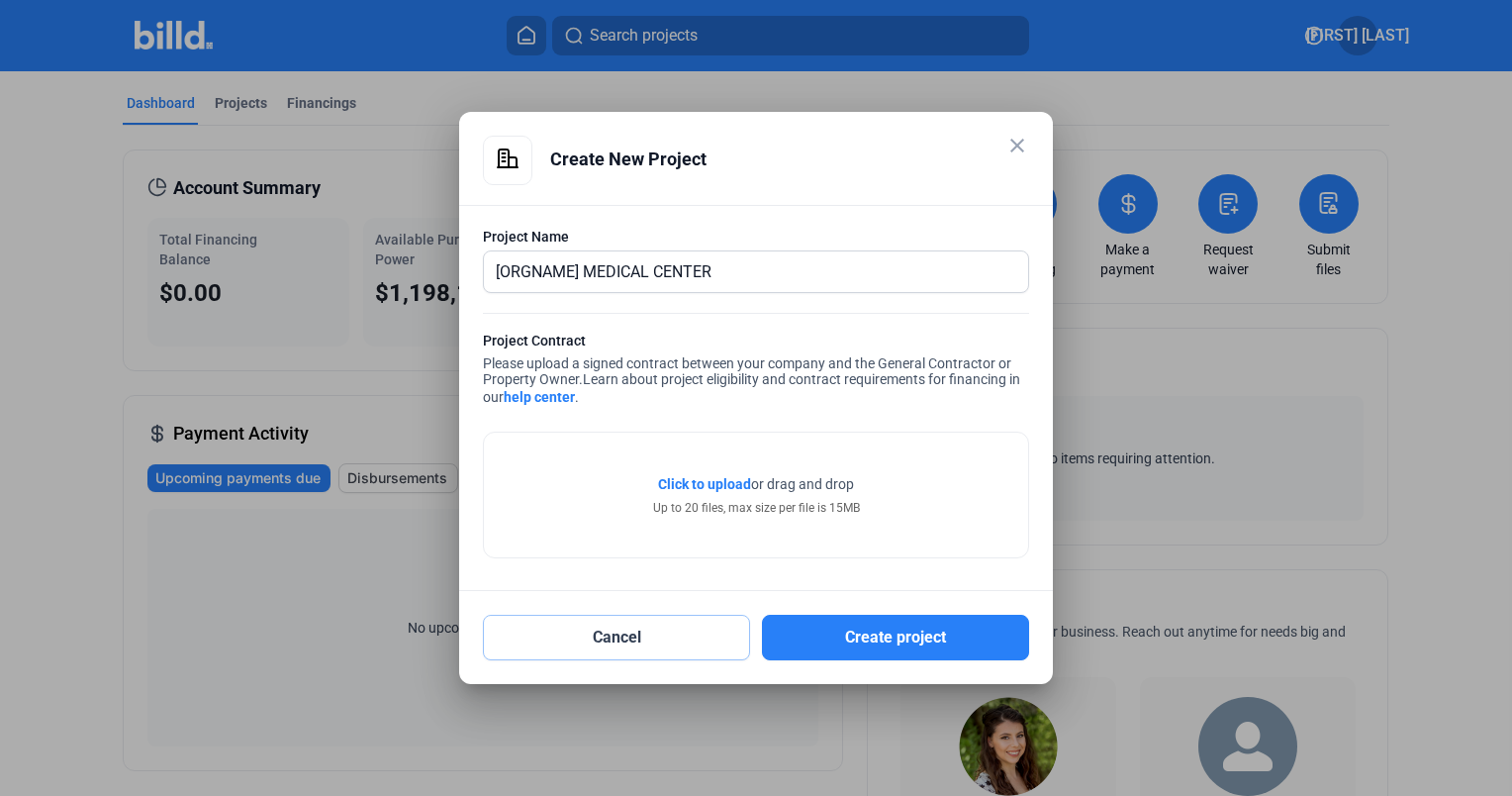 type 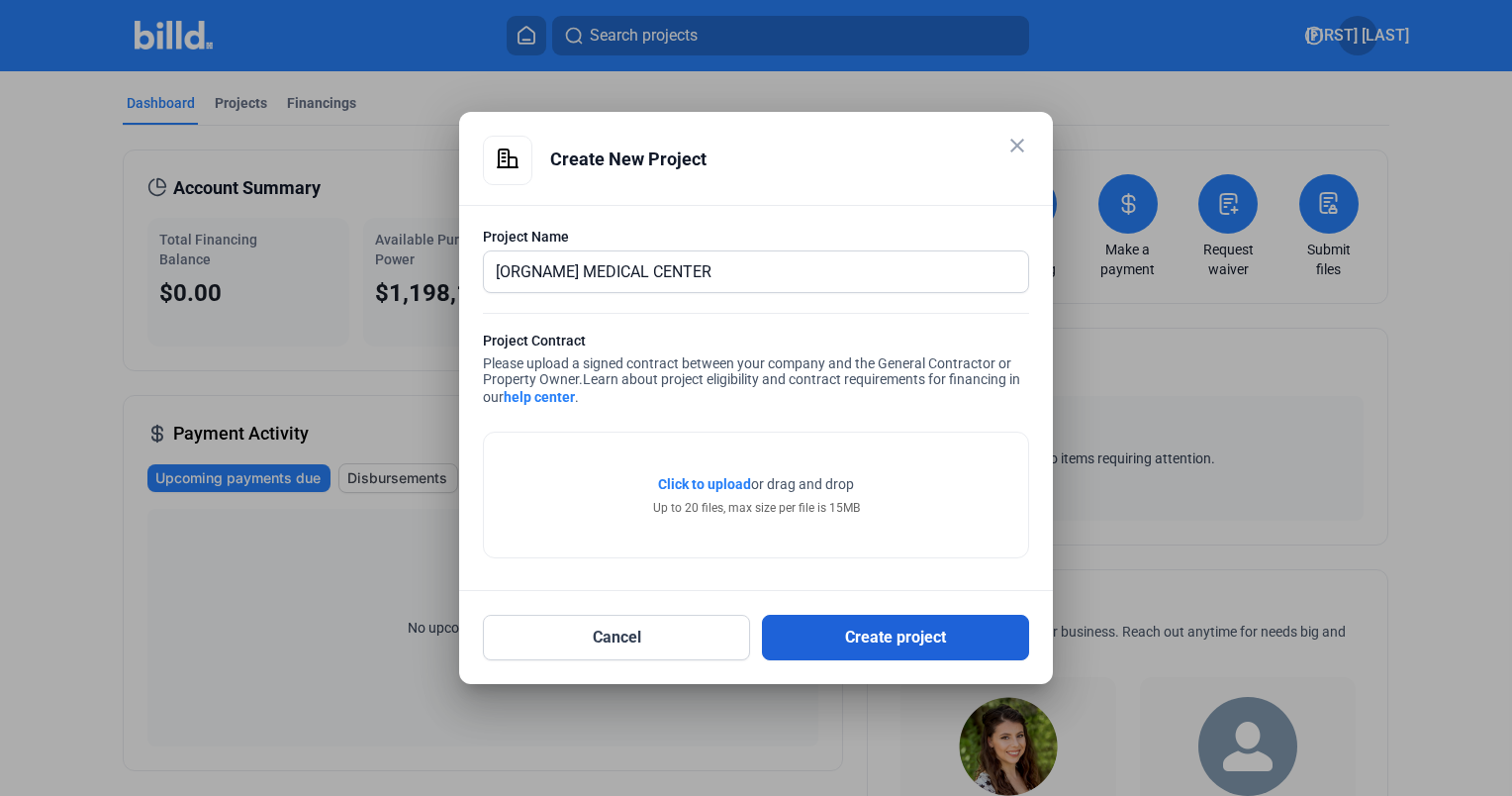click on "Create project" at bounding box center (896, 638) 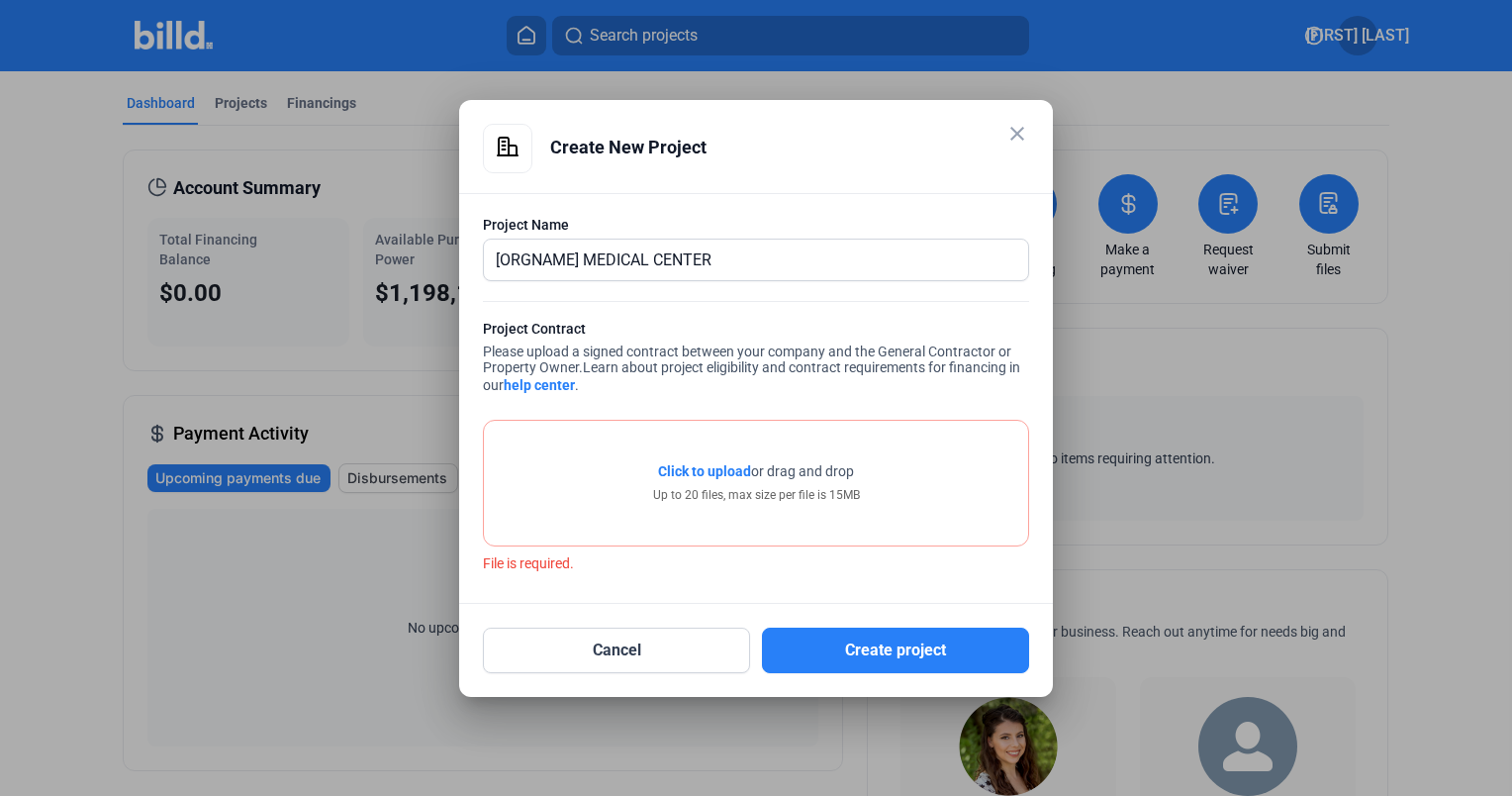 click on "Click to upload" 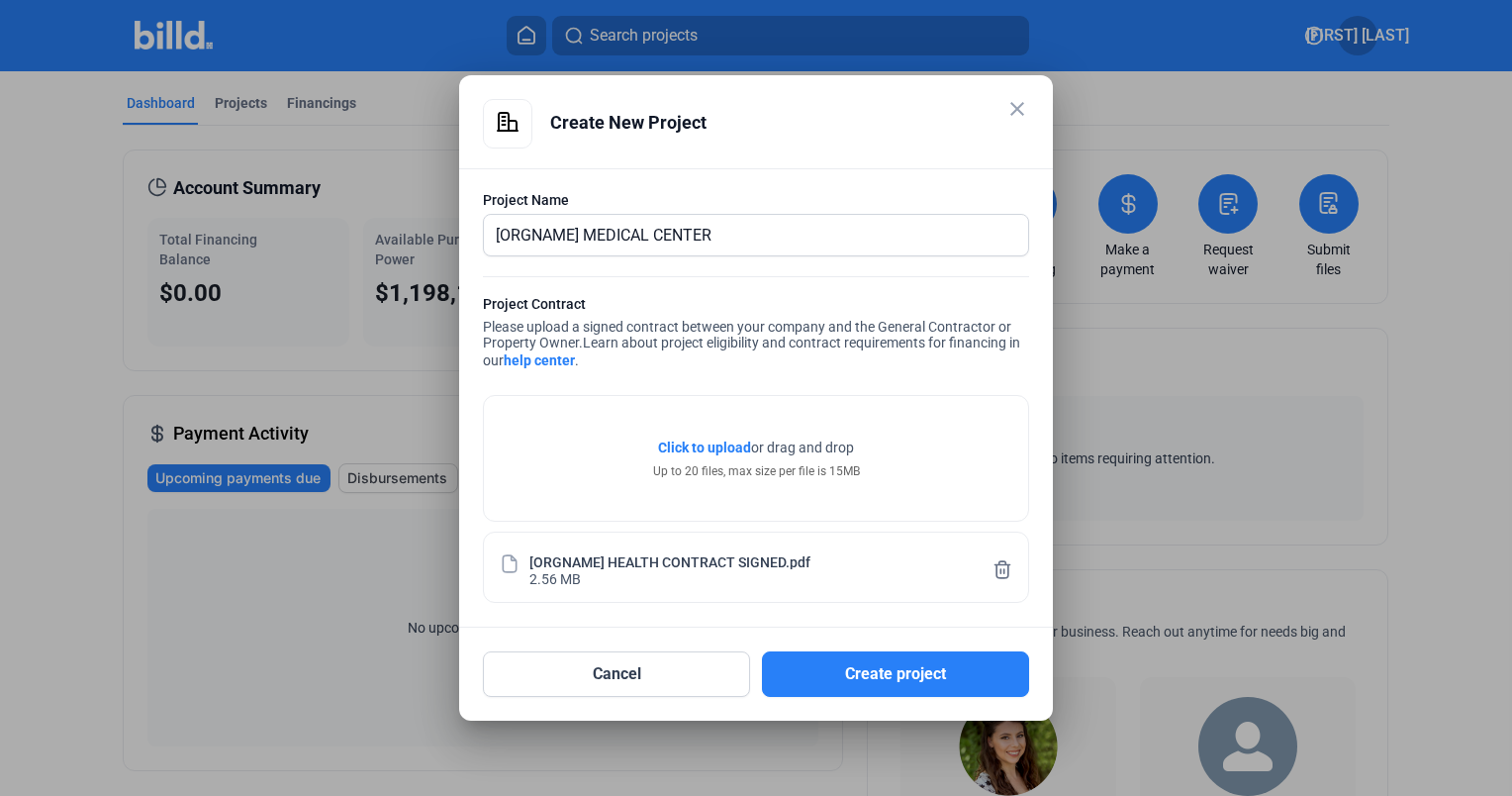 click on "Click to upload  Tap to upload or drag and drop  Up to 20 files, max size per file is 15MB" 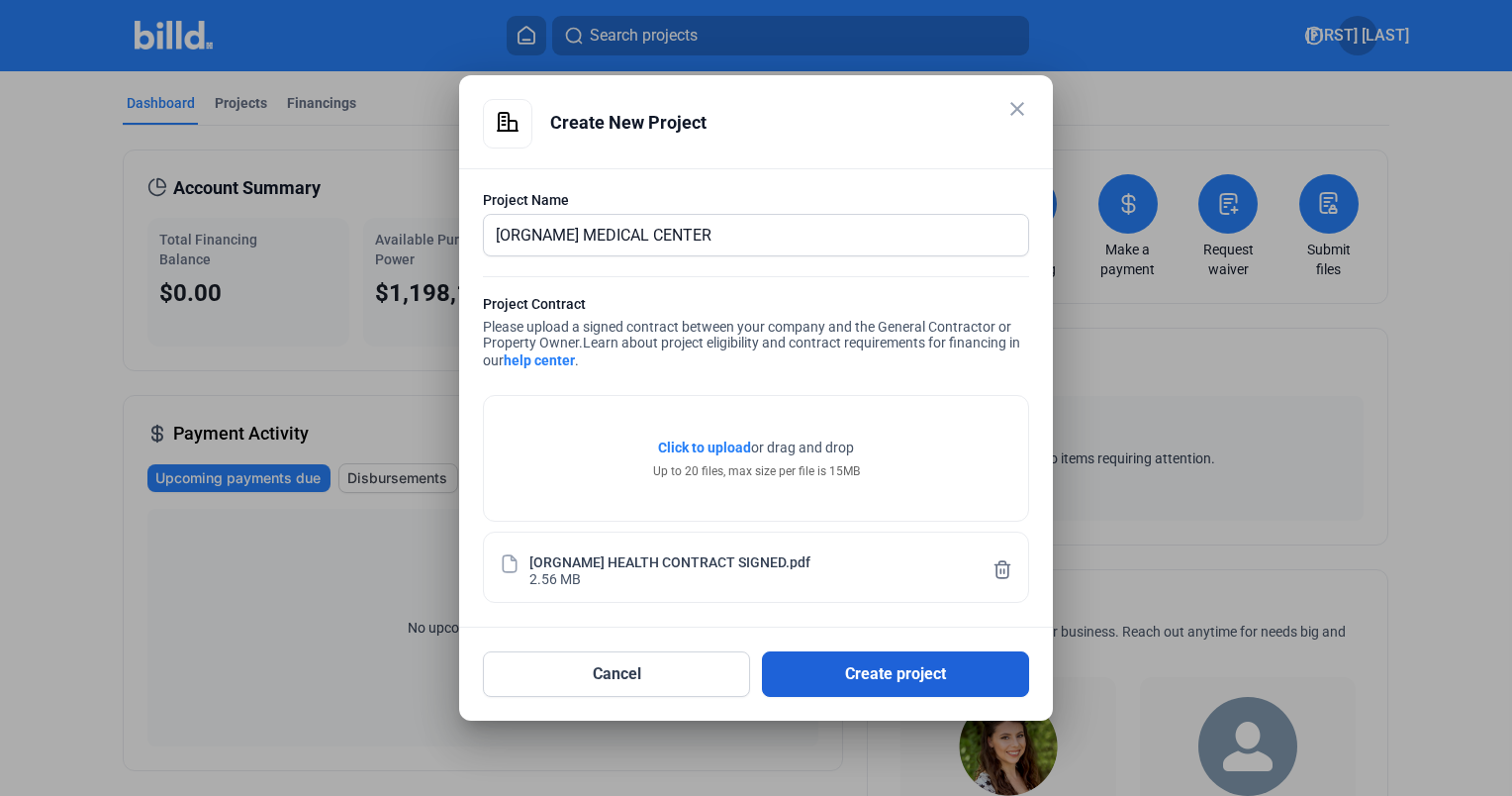 click on "Create project" at bounding box center (896, 674) 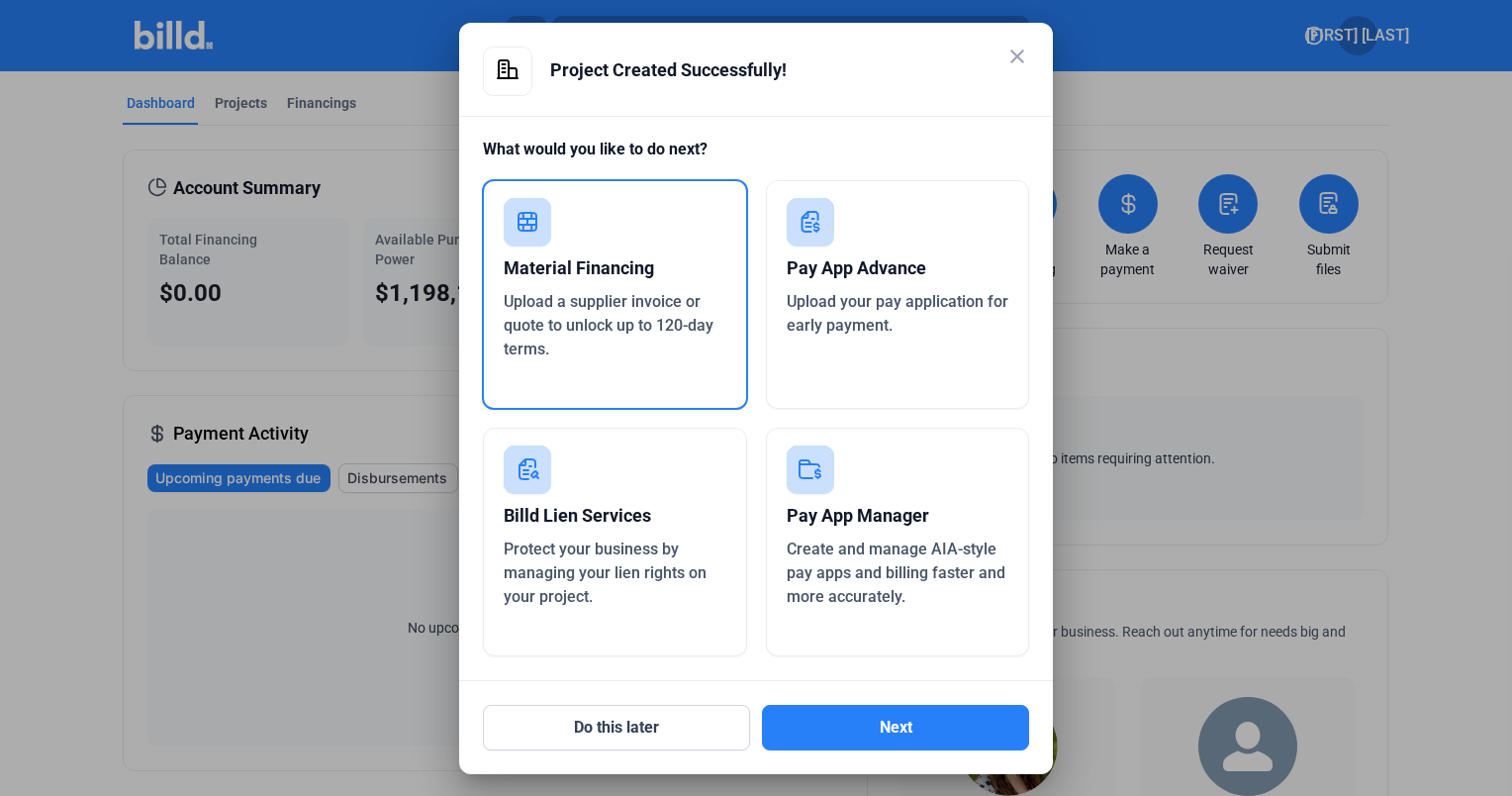 click on "Create and manage AIA-style pay apps and billing faster and more accurately." at bounding box center (896, 572) 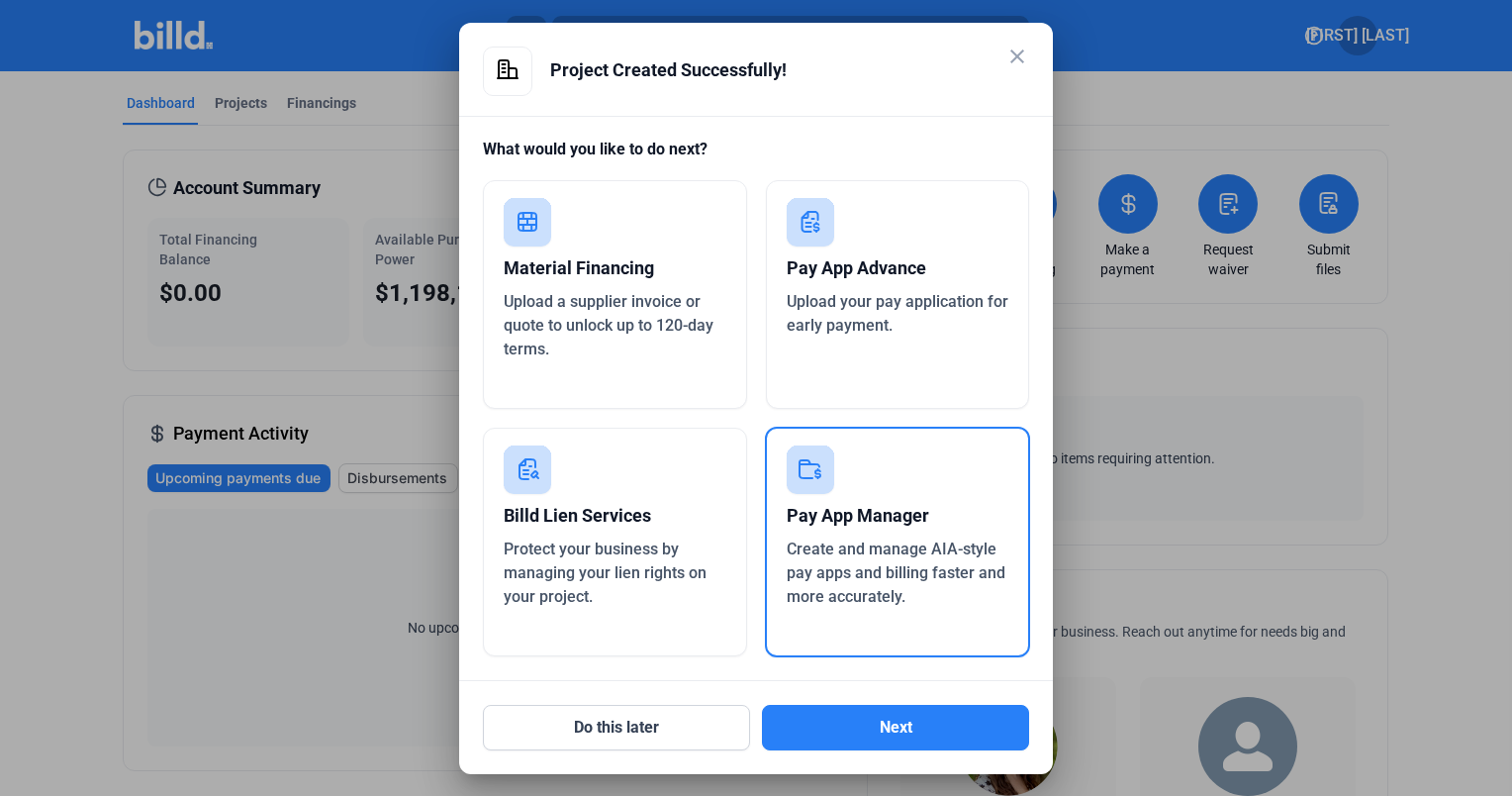 click on "Project Created Successfully!" at bounding box center [790, 70] 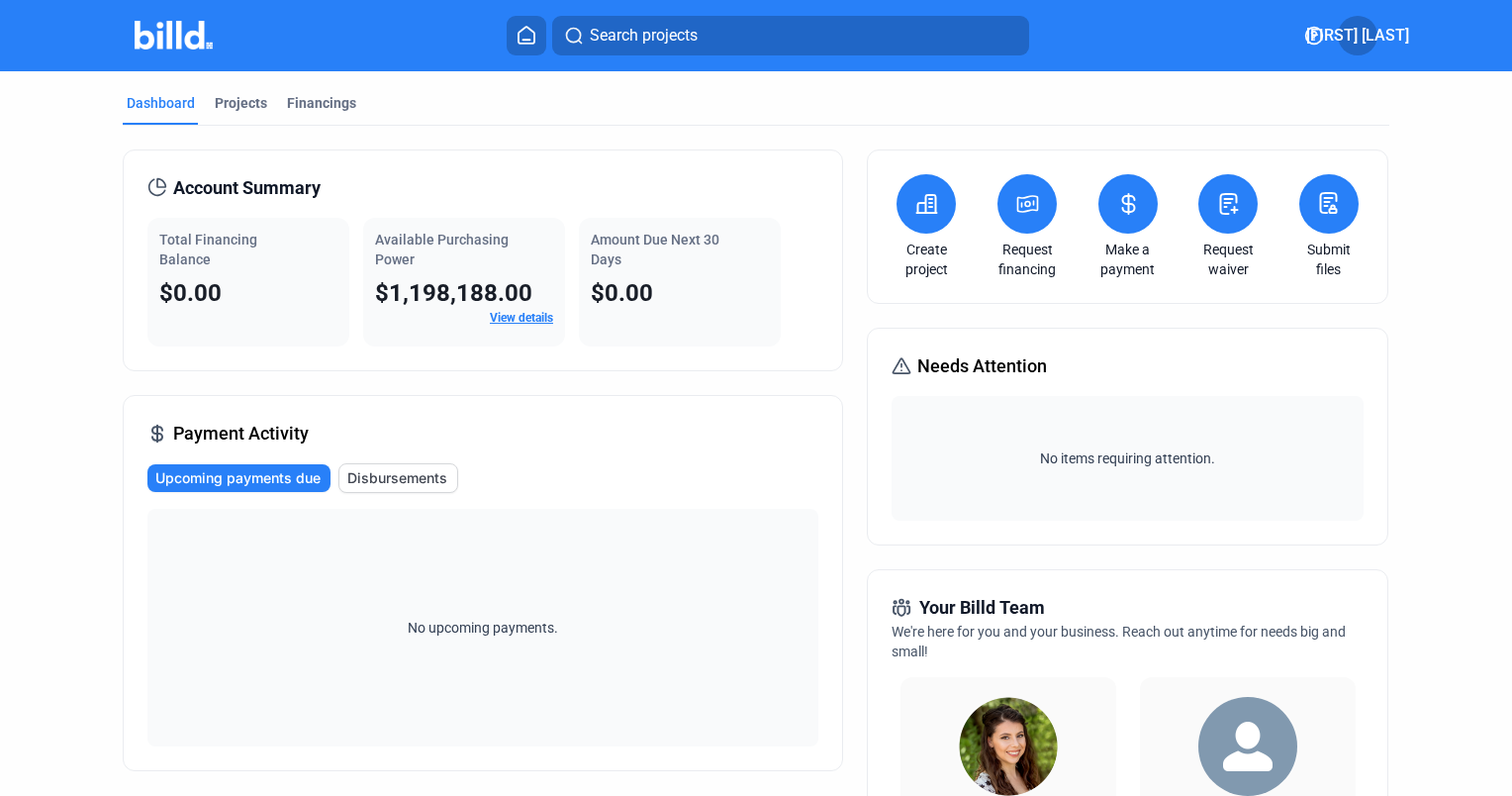 click on "View details" at bounding box center [521, 318] 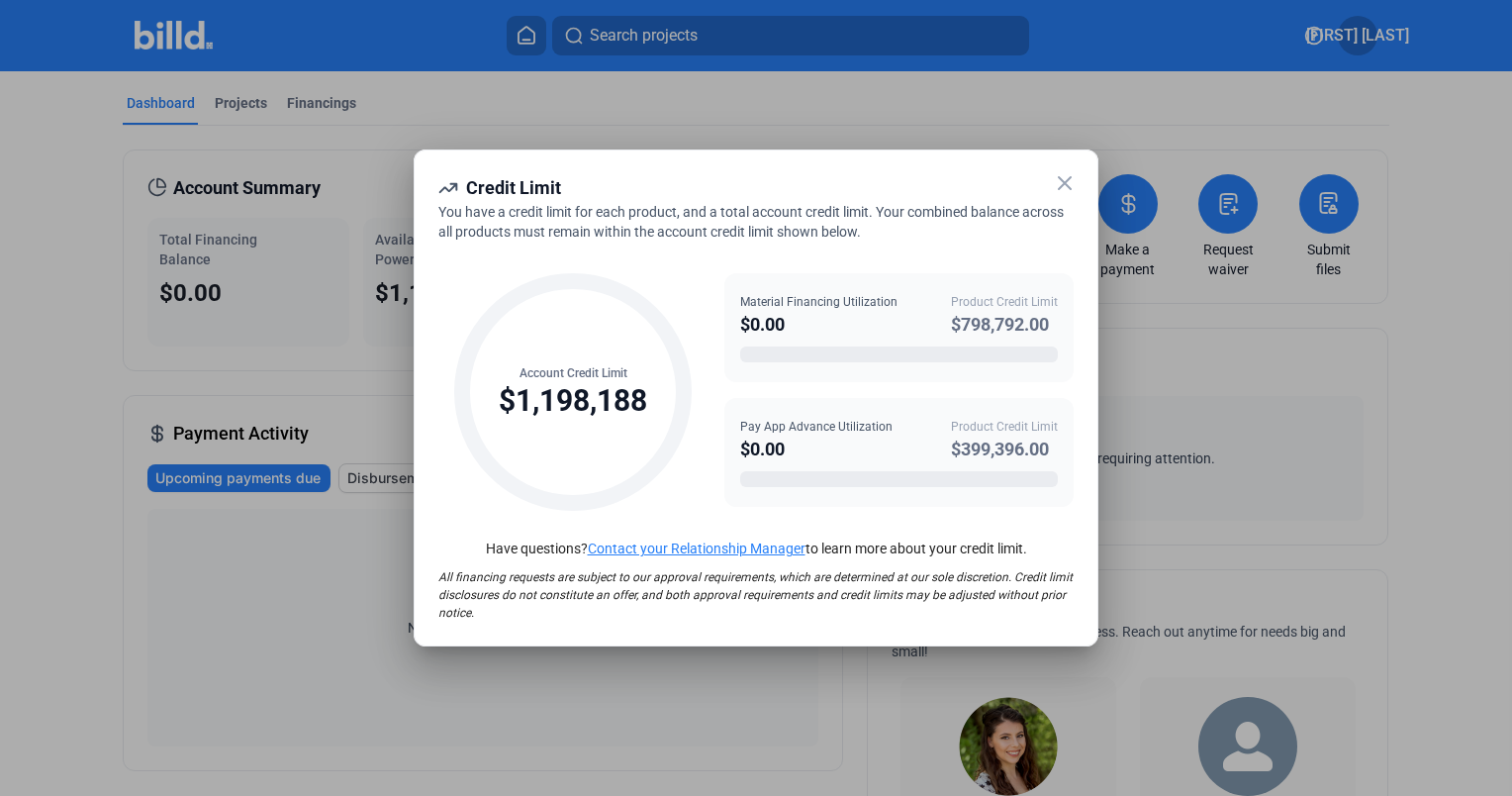 click on "You have a credit limit for each product, and a total account credit limit. Your combined balance across all products must remain within the account credit limit shown below. Account Credit Limit  $1,198,188  Material Financing Utilization  $0.00  Product Credit Limit  $798,792.00  Pay App Advance Utilization  $0.00  Product Credit Limit  $399,396.00  Have questions?  Contact your Relationship Manager  to learn more about your credit limit. All financing requests are subject to our approval requirements, which are determined at our sole discretion. Credit limit disclosures do not constitute an offer, and both approval requirements and credit limits may be adjusted without prior notice." at bounding box center [756, 412] 